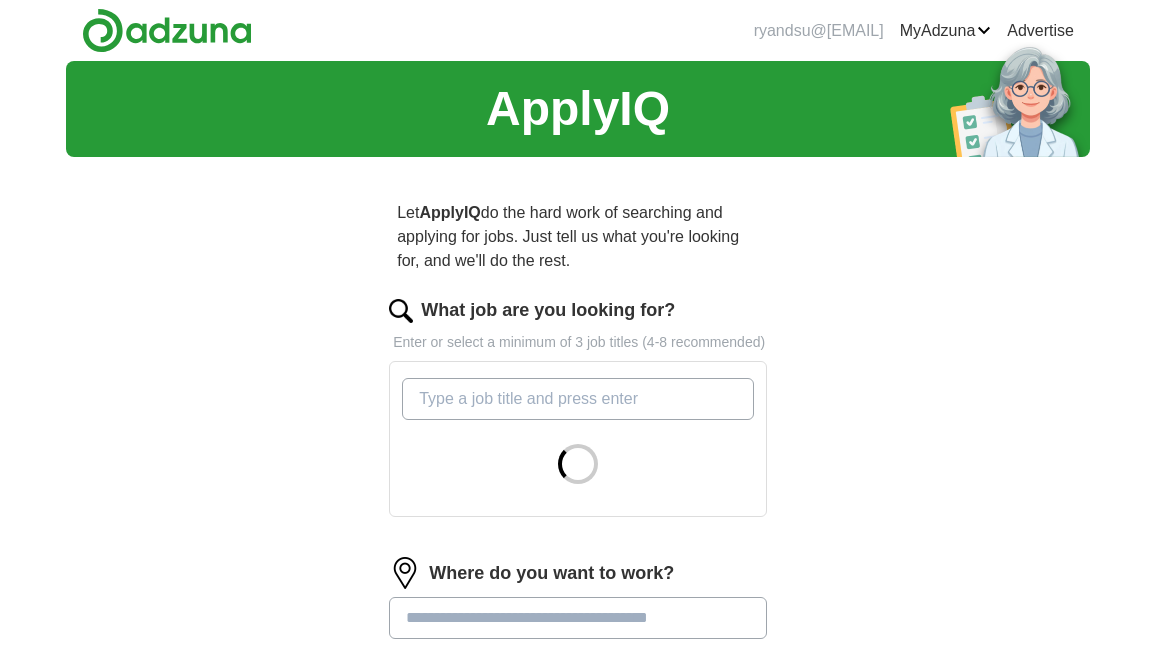 scroll, scrollTop: 0, scrollLeft: 0, axis: both 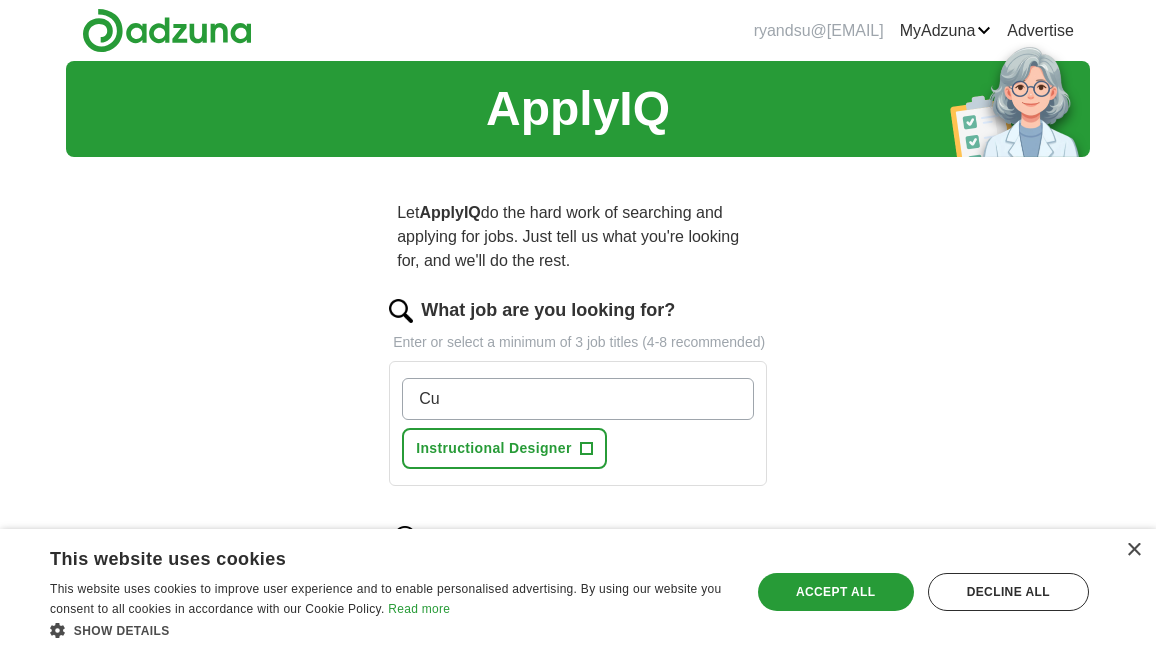 type on "C" 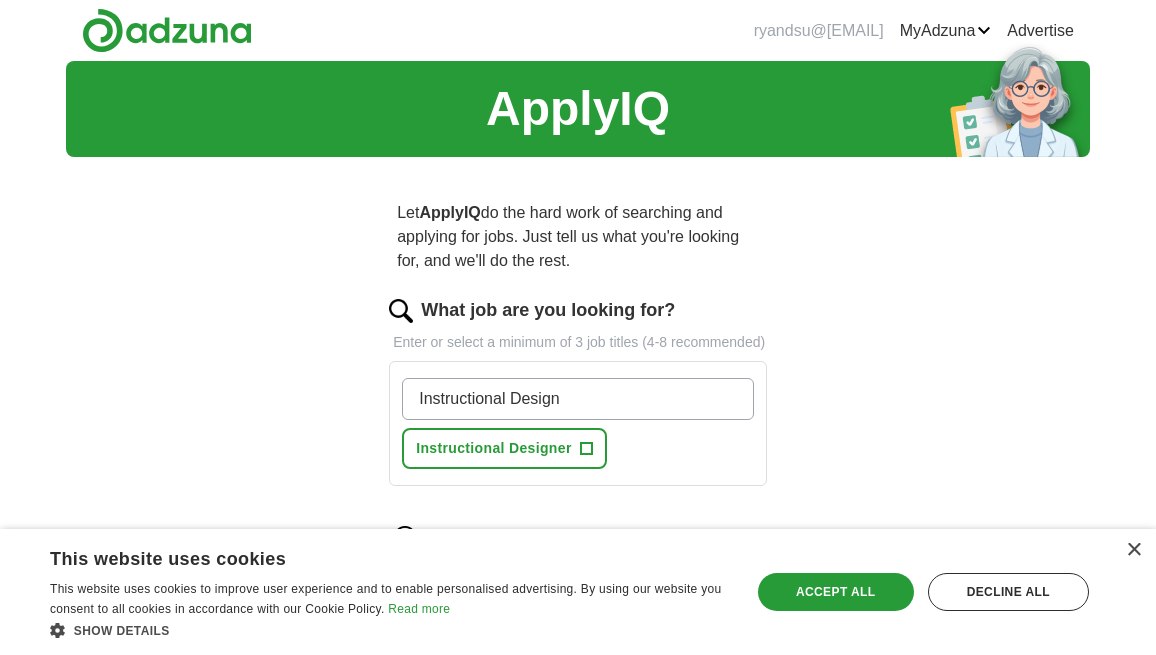 type on "Instructional Design" 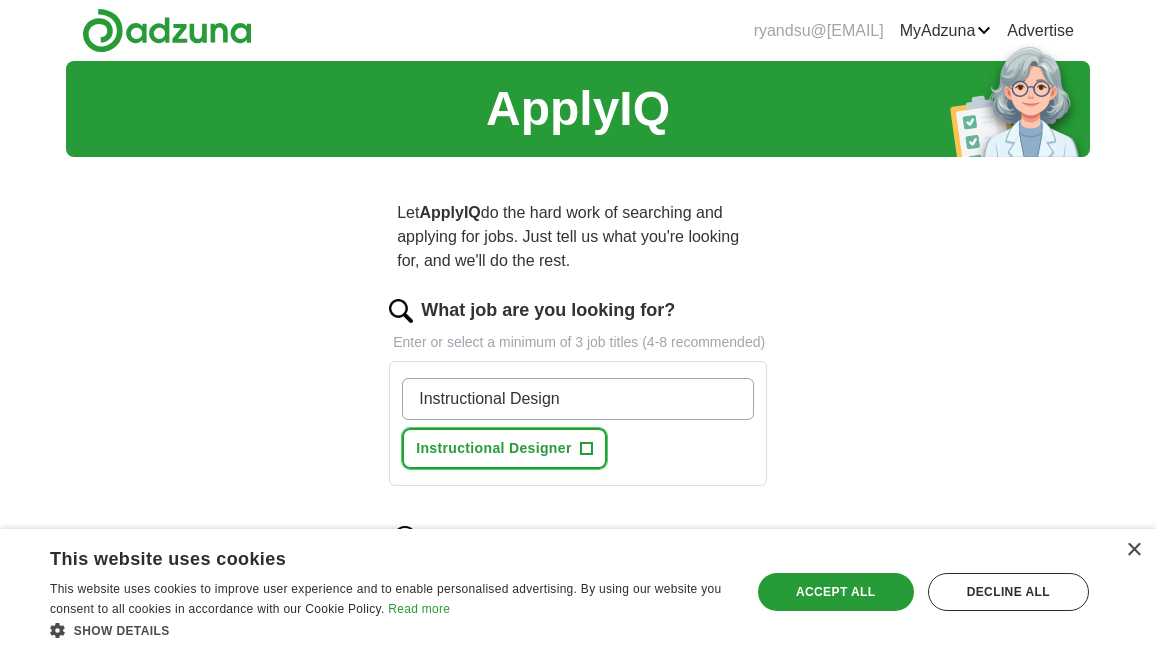 click on "+" at bounding box center (586, 449) 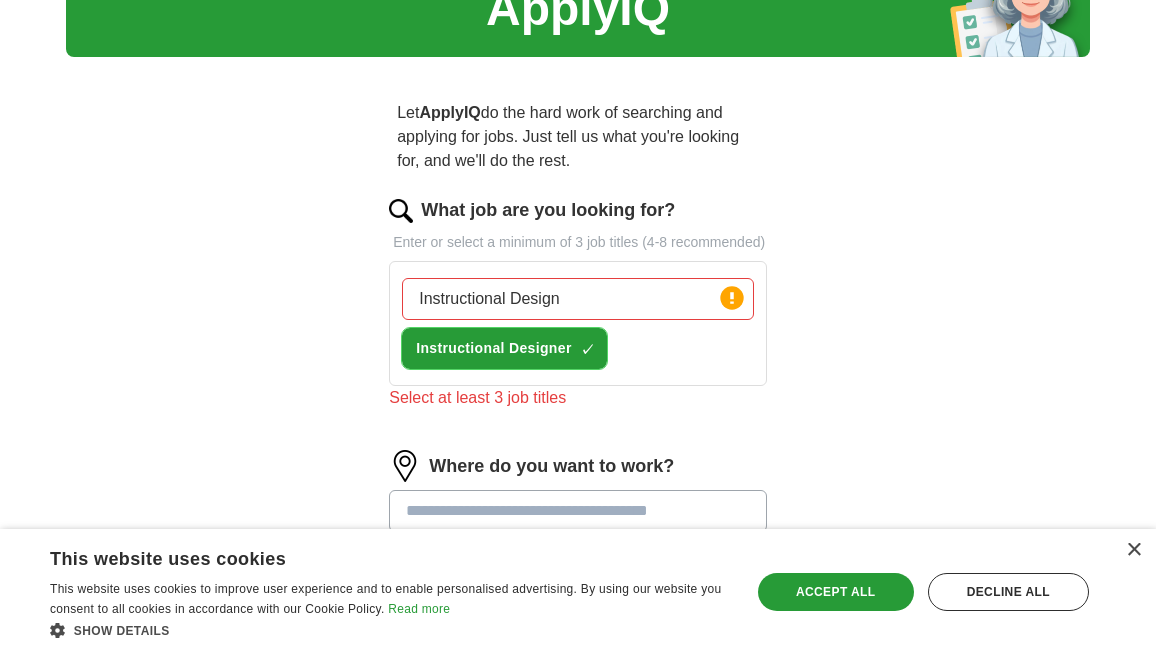 scroll, scrollTop: 101, scrollLeft: 0, axis: vertical 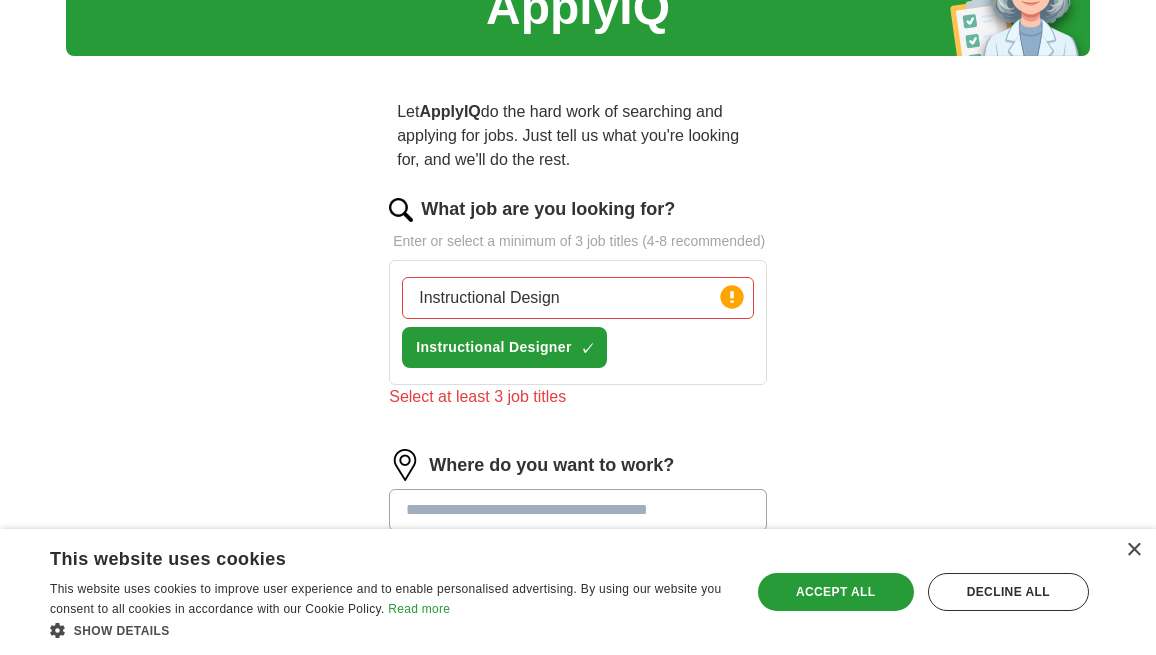 click on "Instructional Design" at bounding box center (578, 298) 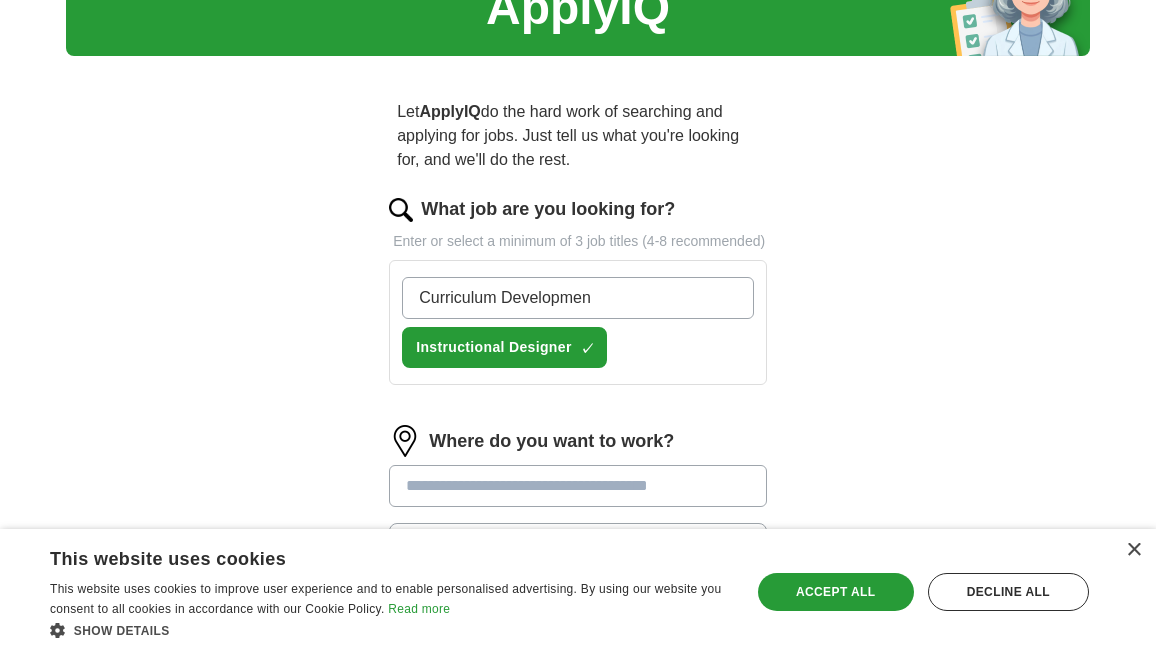 type on "Curriculum Development" 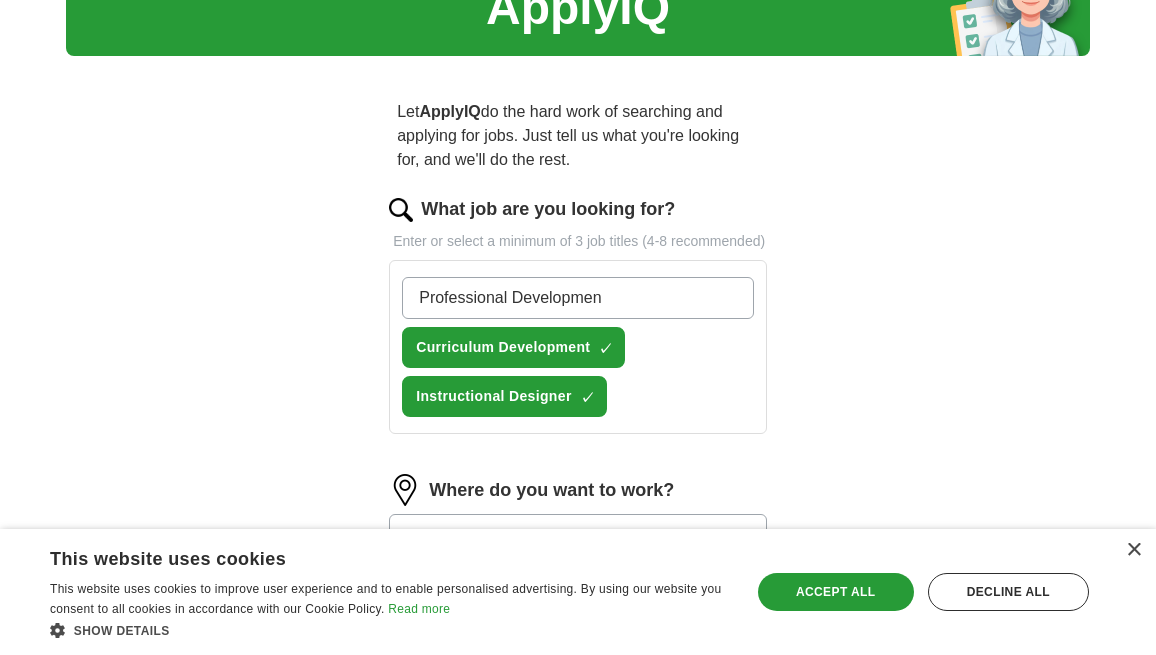 type on "Professional Development" 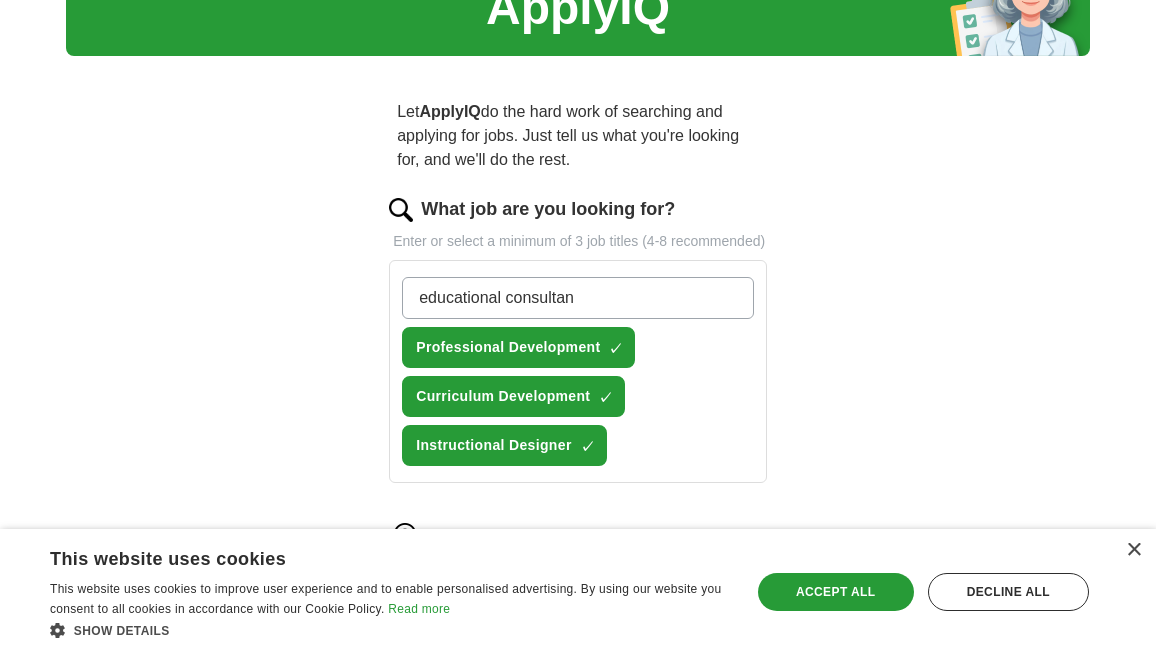 type on "educational consultant" 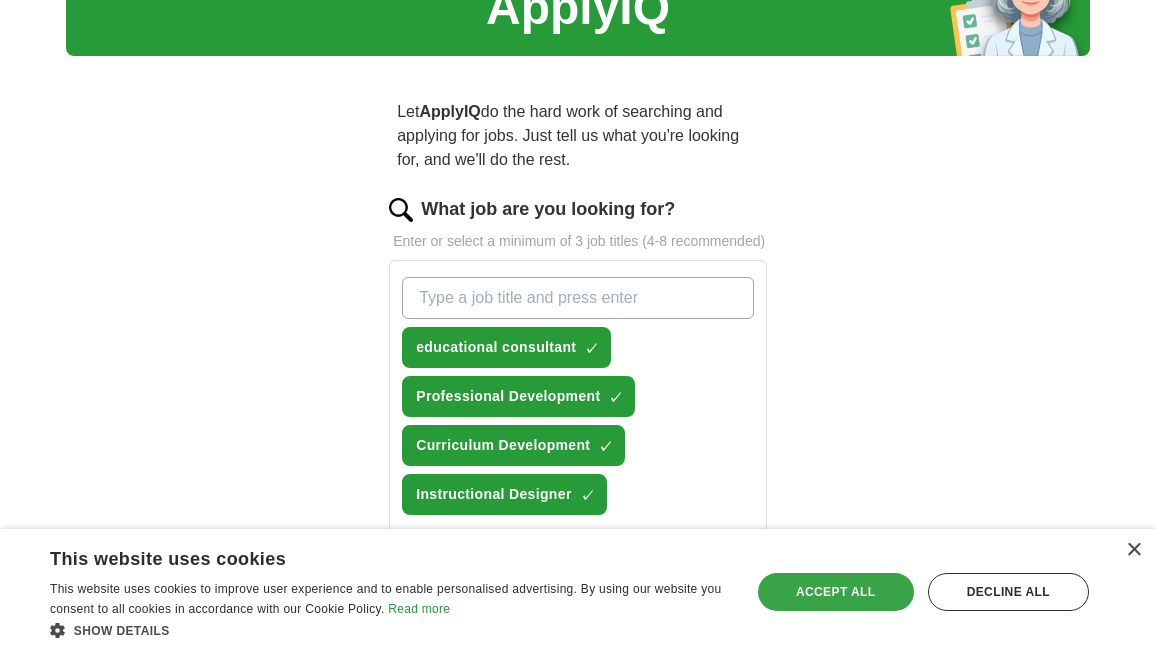 type 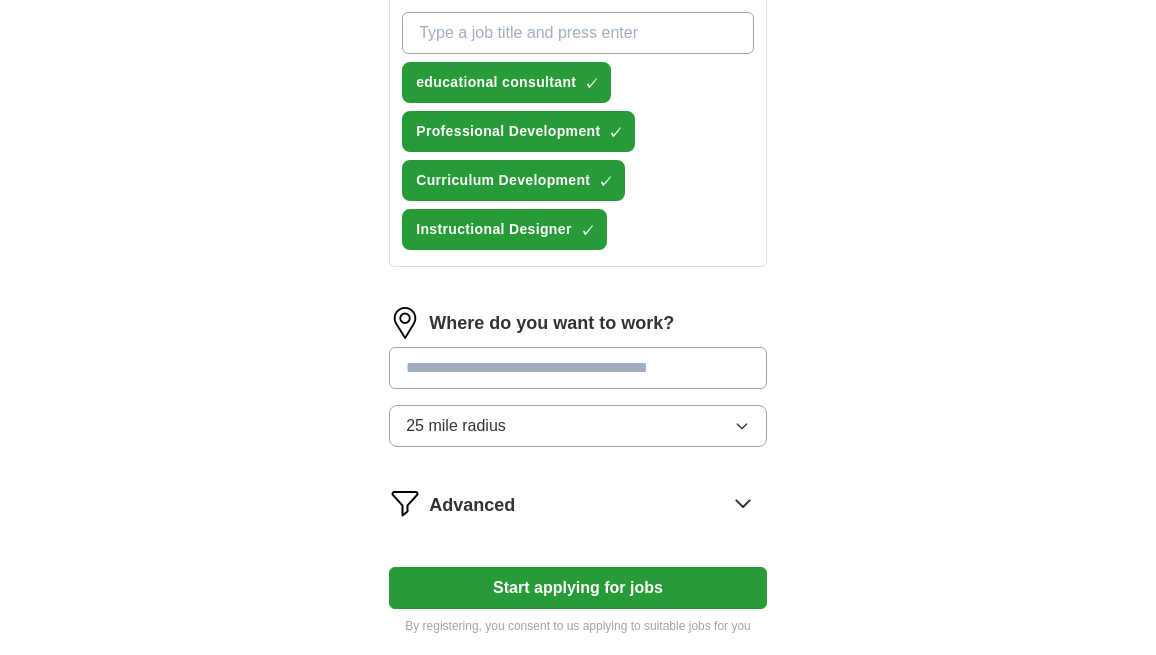 scroll, scrollTop: 371, scrollLeft: 0, axis: vertical 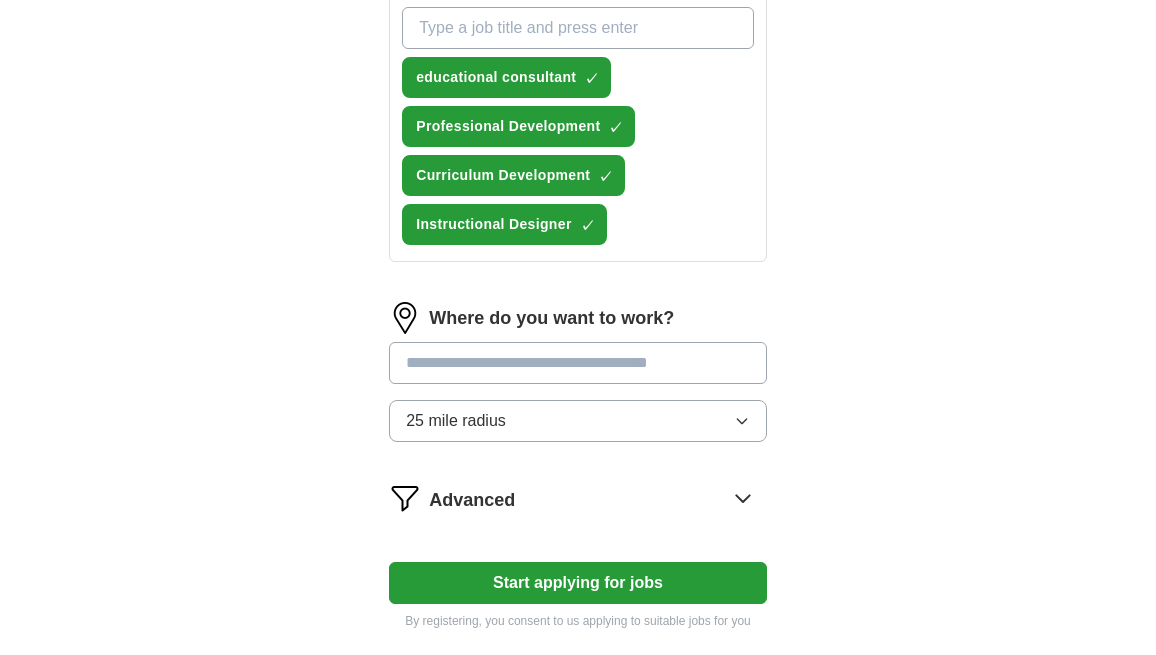 click at bounding box center [578, 363] 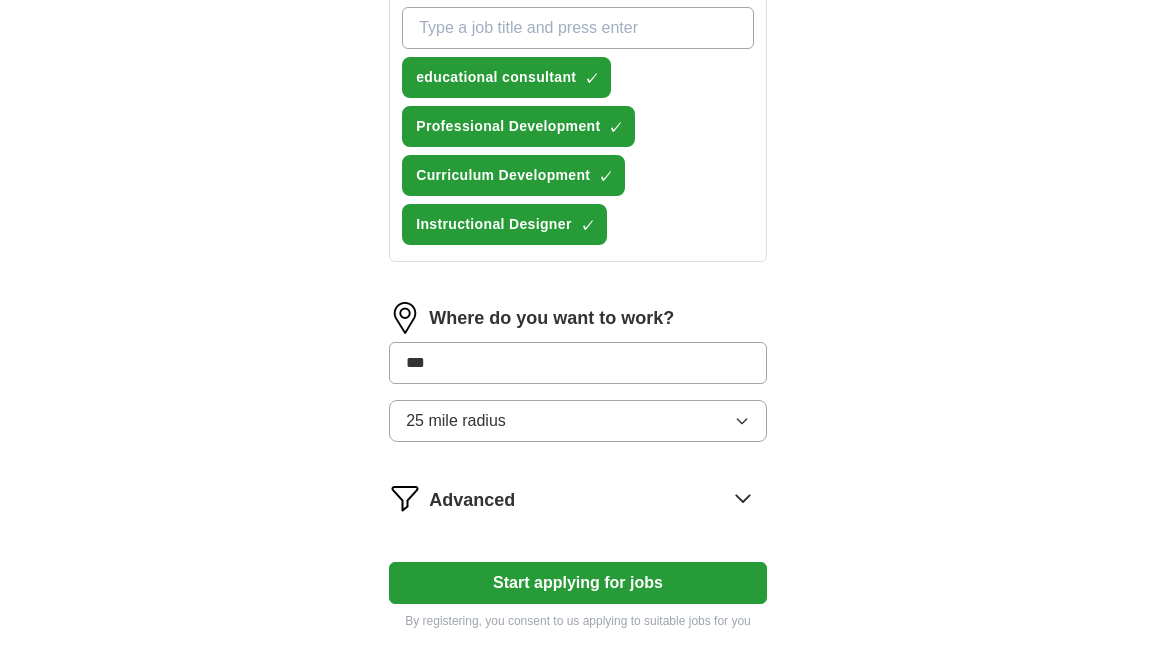 type on "****" 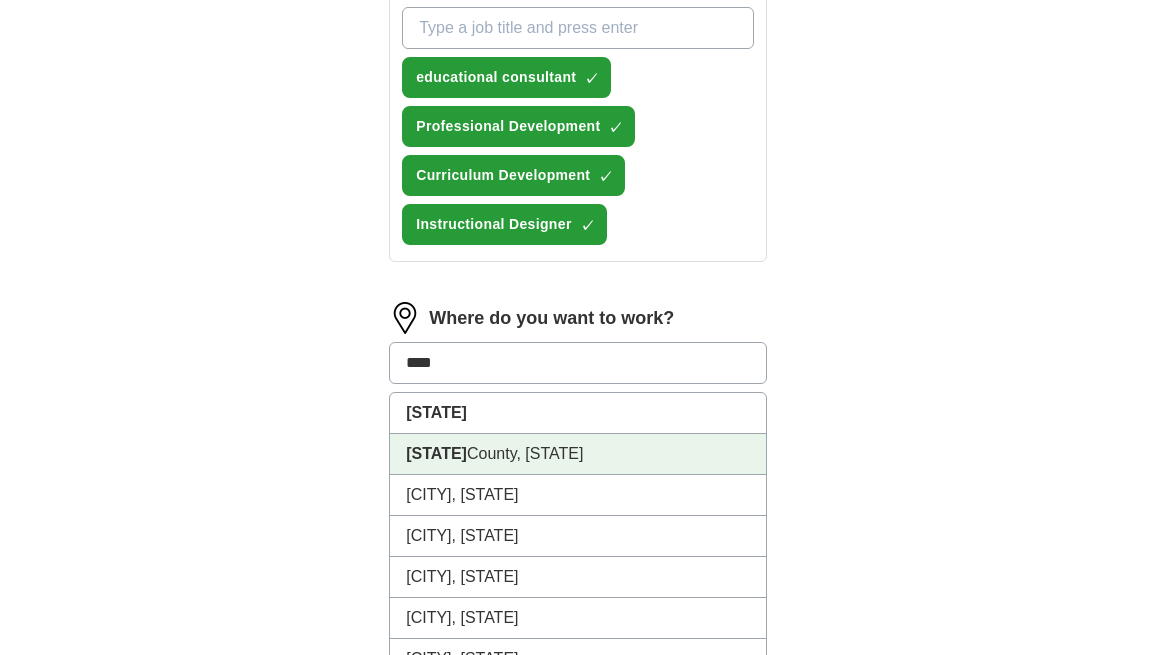 click on "[STATE]  County, [STATE]" at bounding box center (578, 454) 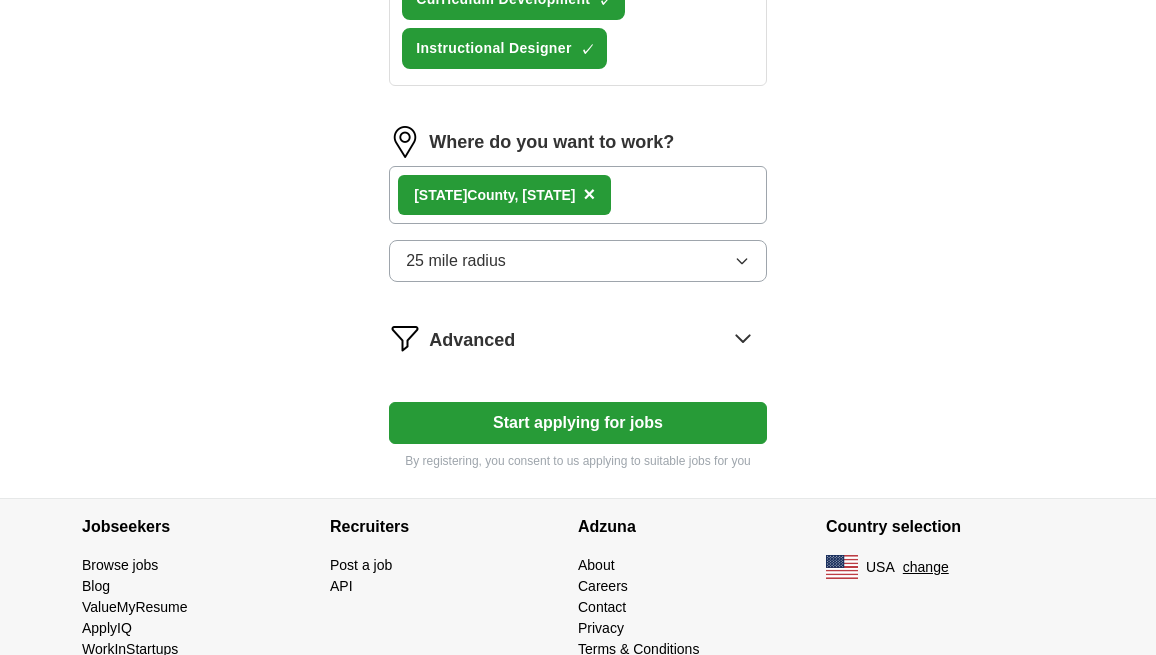 scroll, scrollTop: 550, scrollLeft: 0, axis: vertical 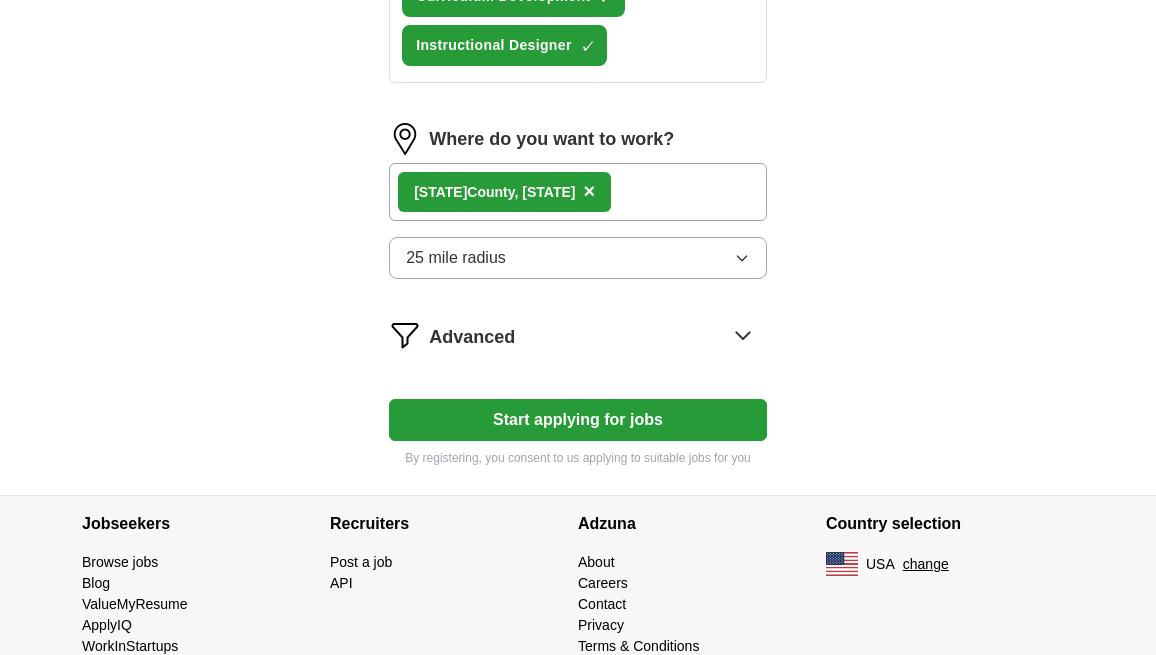 click on "Start applying for jobs" at bounding box center [578, 420] 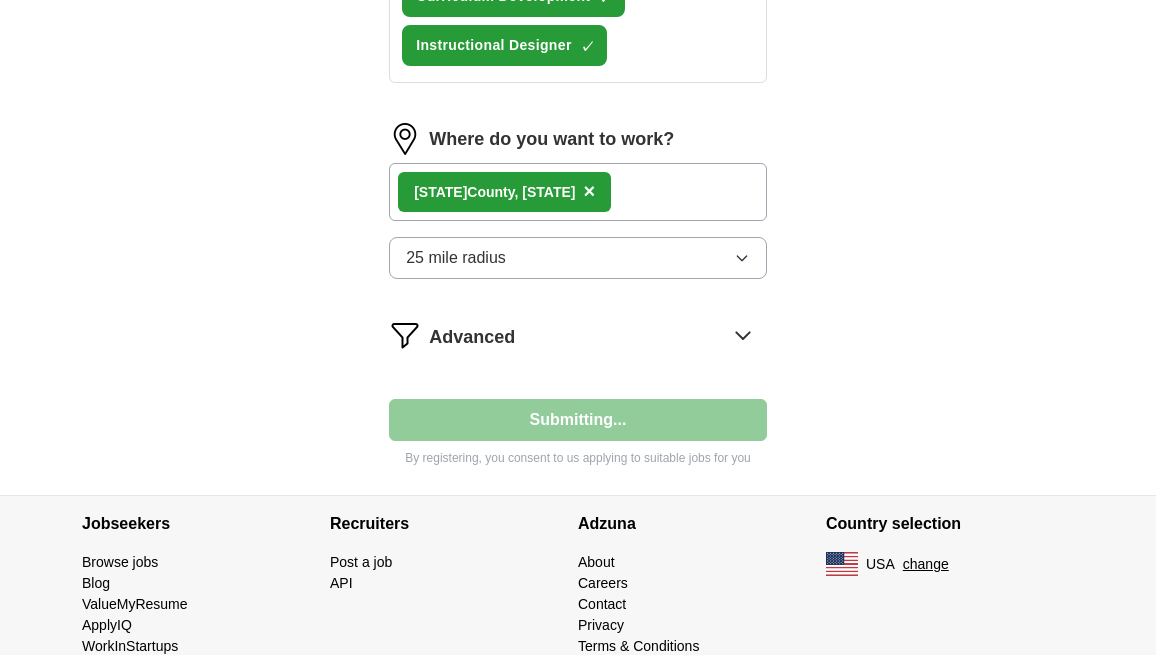 select on "**" 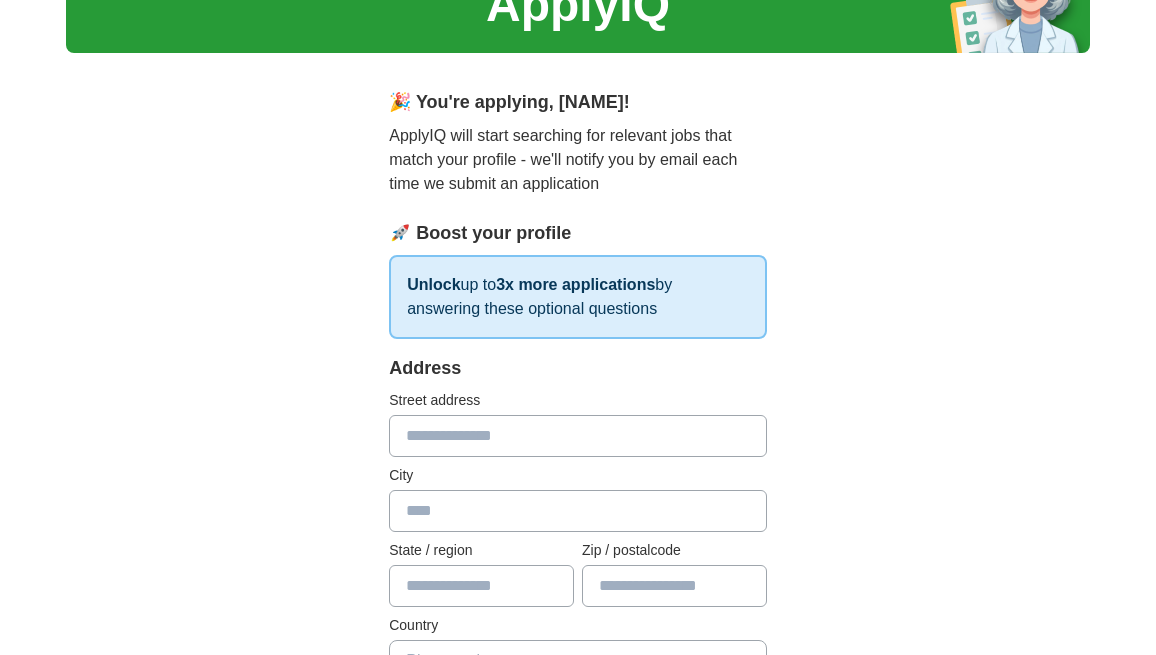 scroll, scrollTop: 124, scrollLeft: 0, axis: vertical 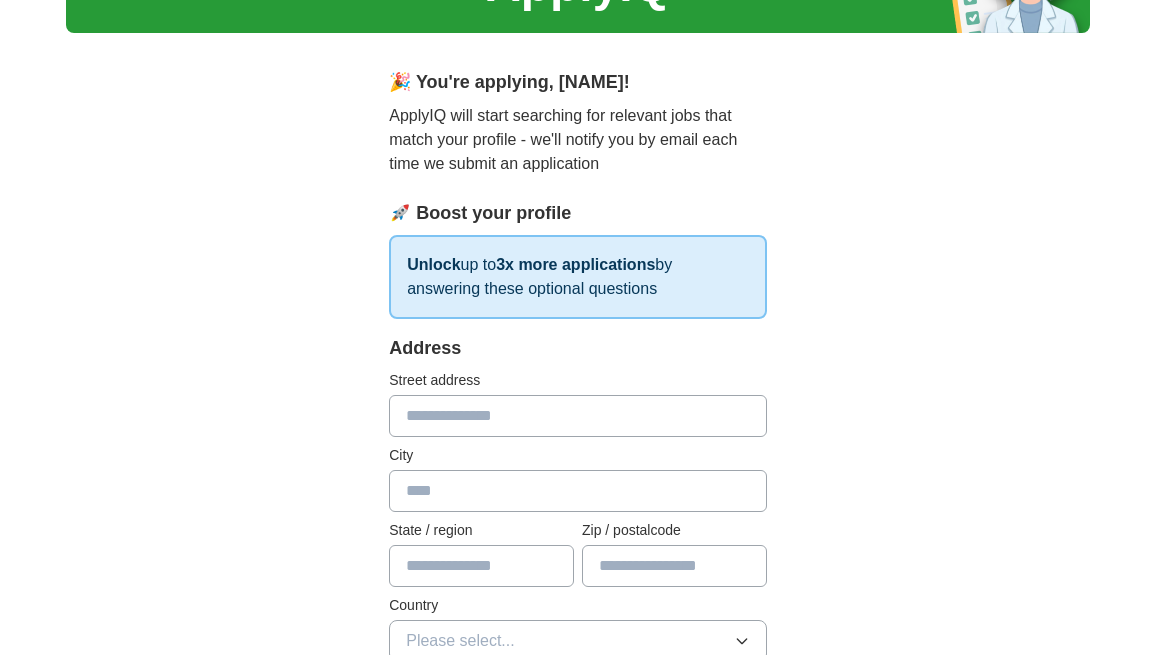 click at bounding box center [578, 416] 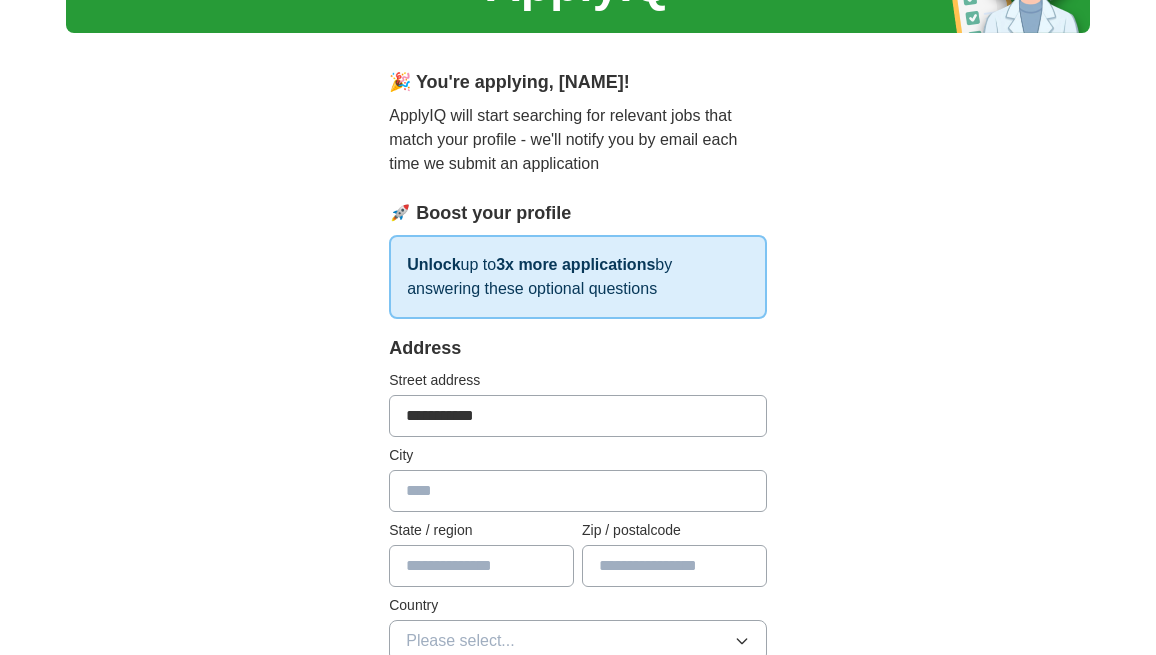 type on "**********" 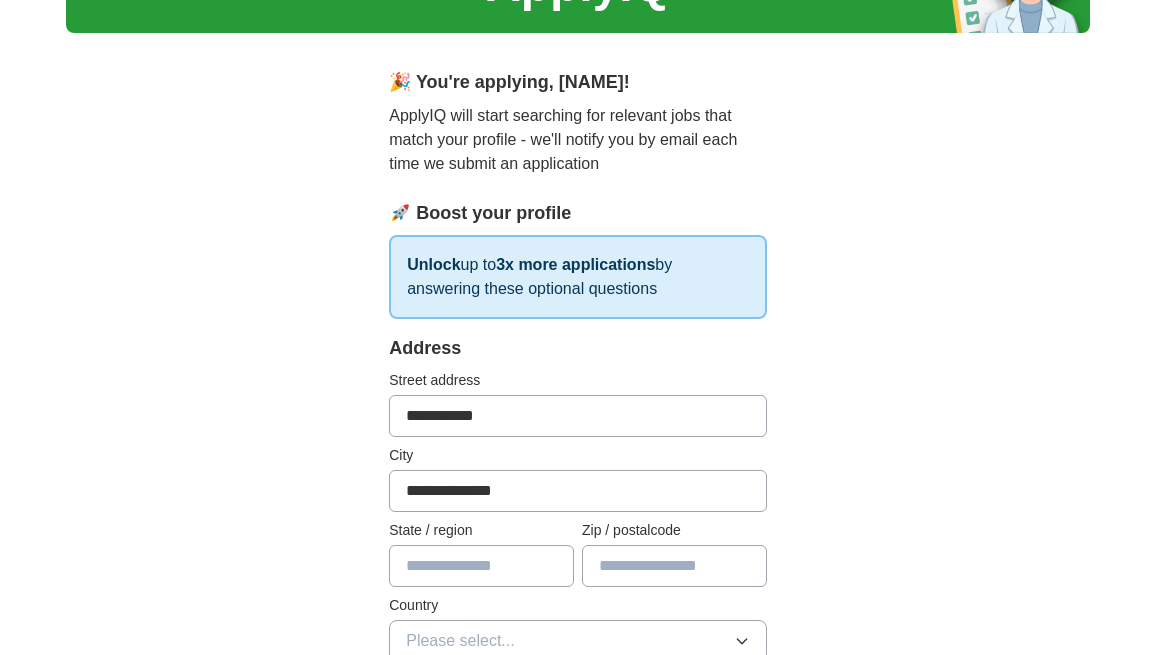 type on "**" 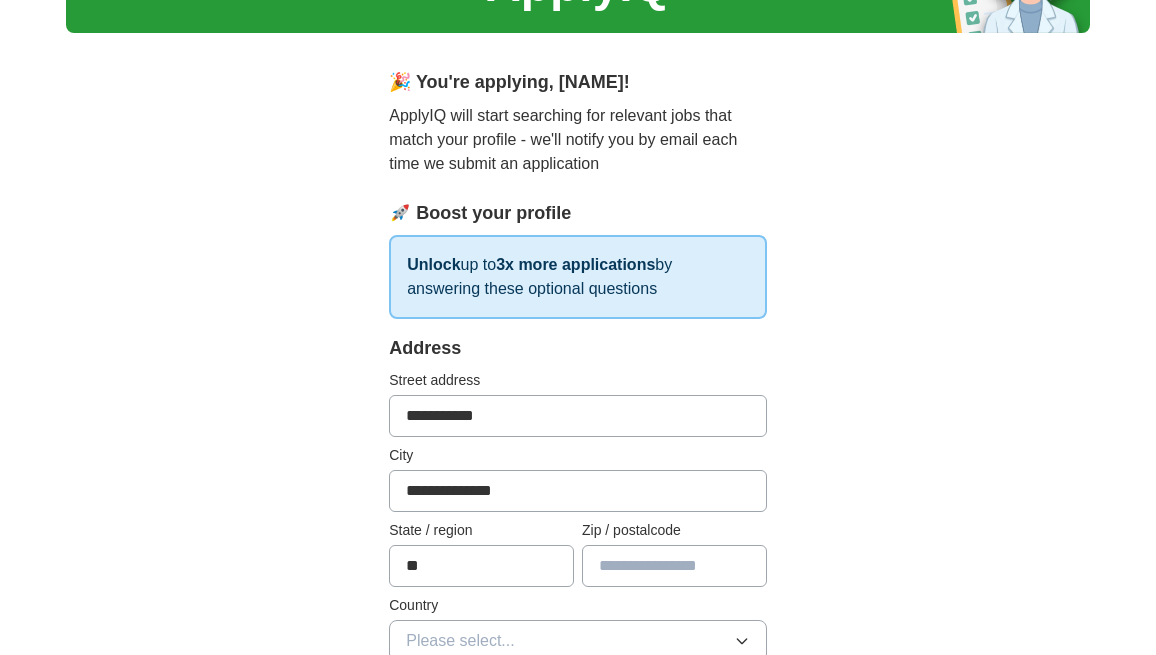 type on "*****" 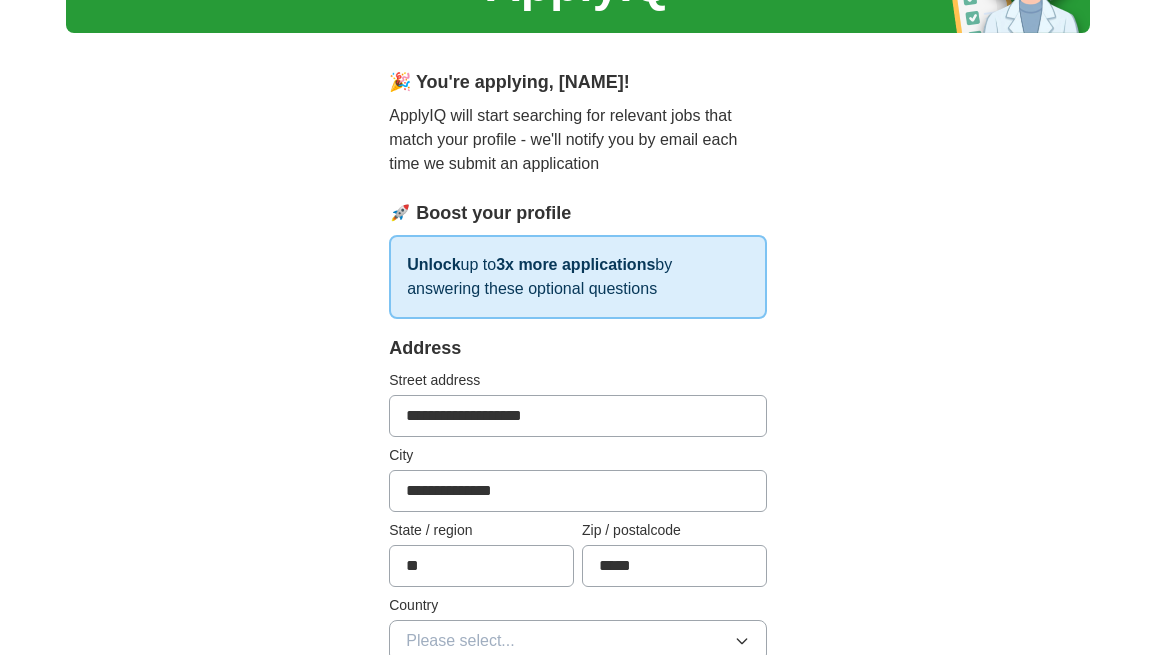 type on "**********" 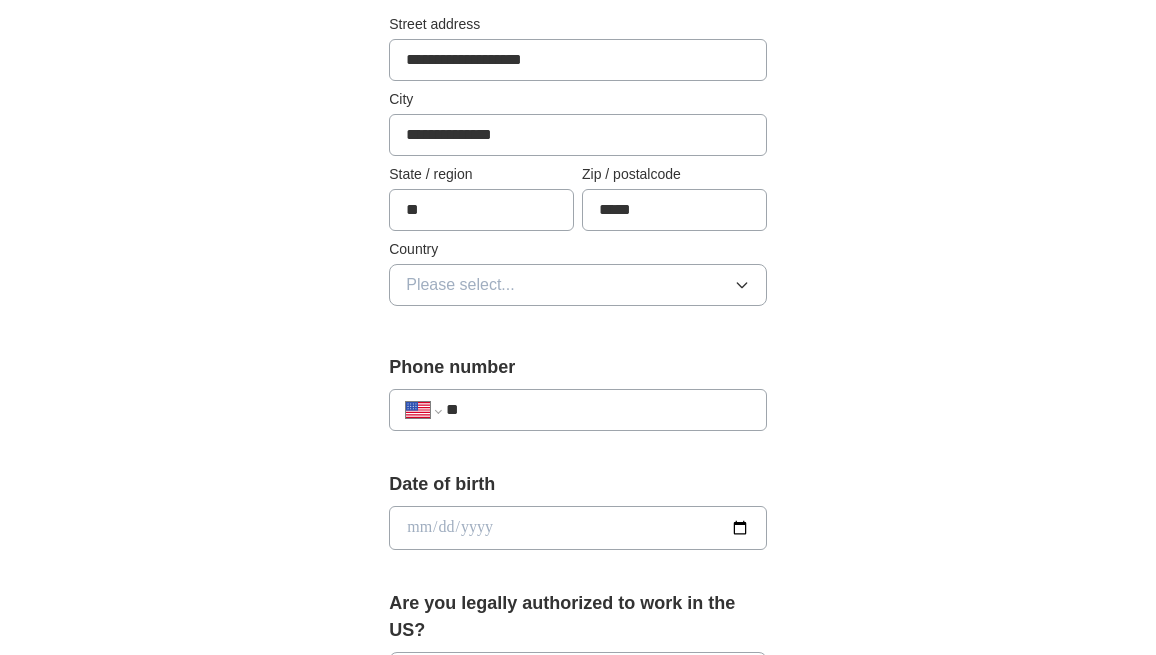 scroll, scrollTop: 484, scrollLeft: 0, axis: vertical 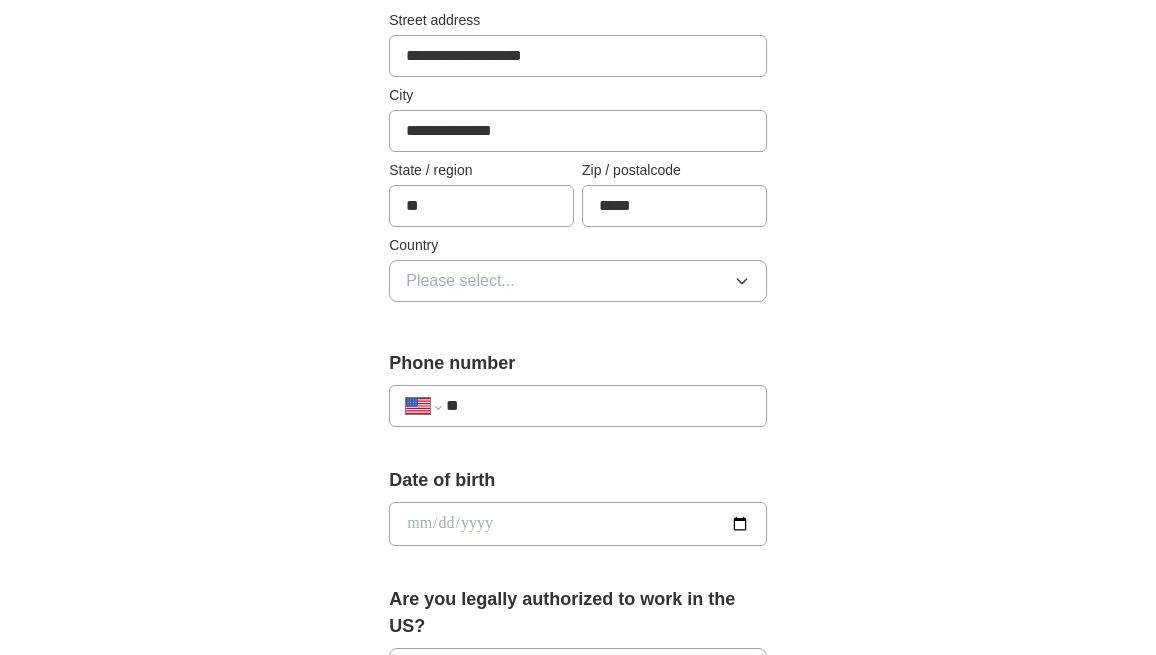 click on "Please select..." at bounding box center [578, 281] 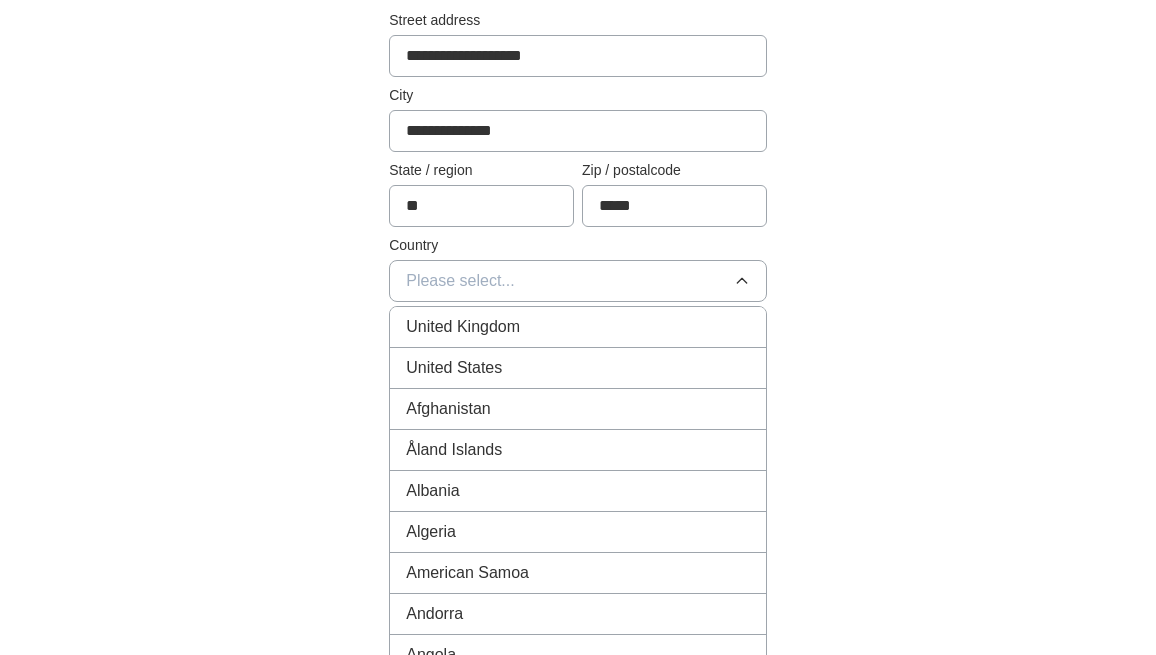 click on "United States" at bounding box center [578, 368] 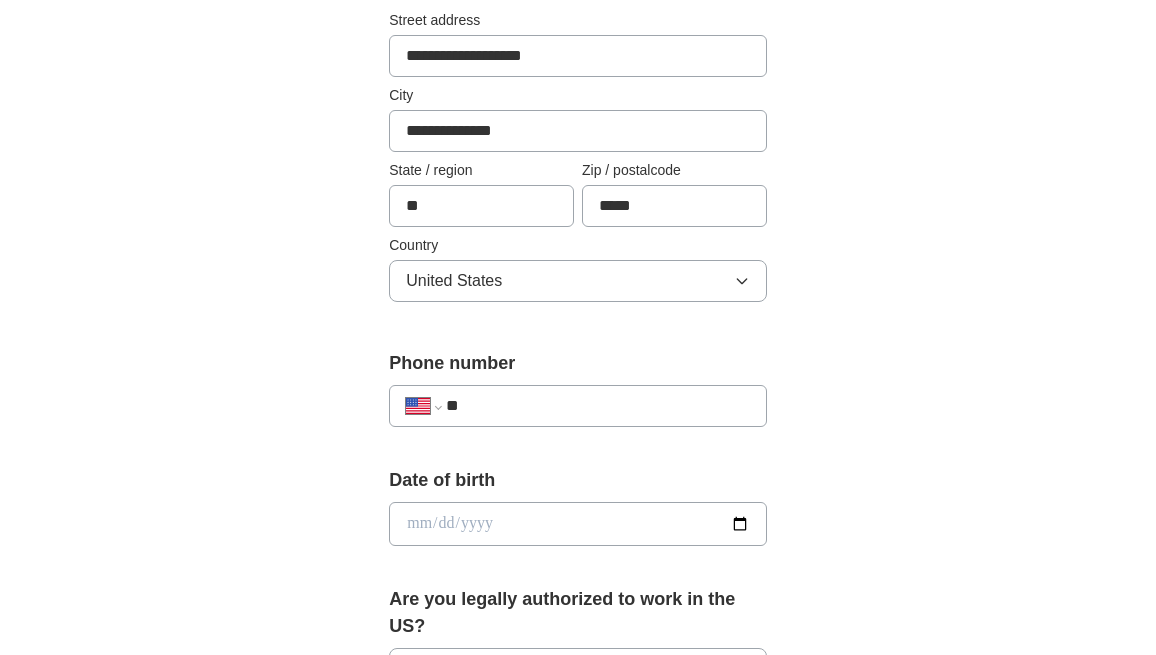 click on "**********" at bounding box center (578, 499) 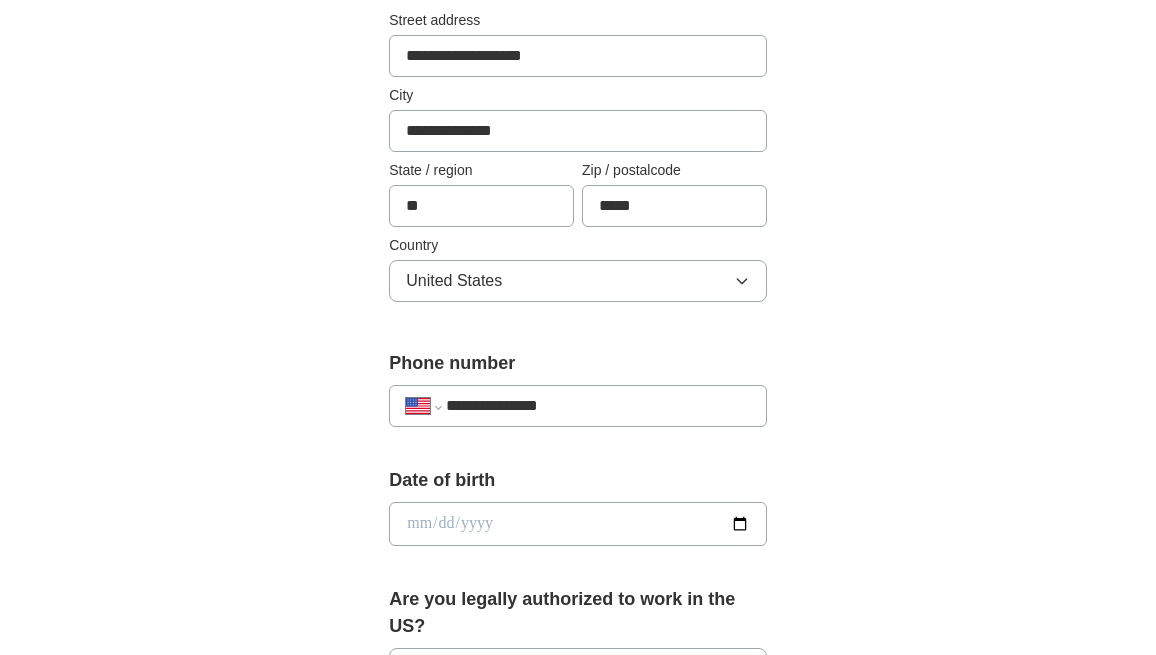 type on "**********" 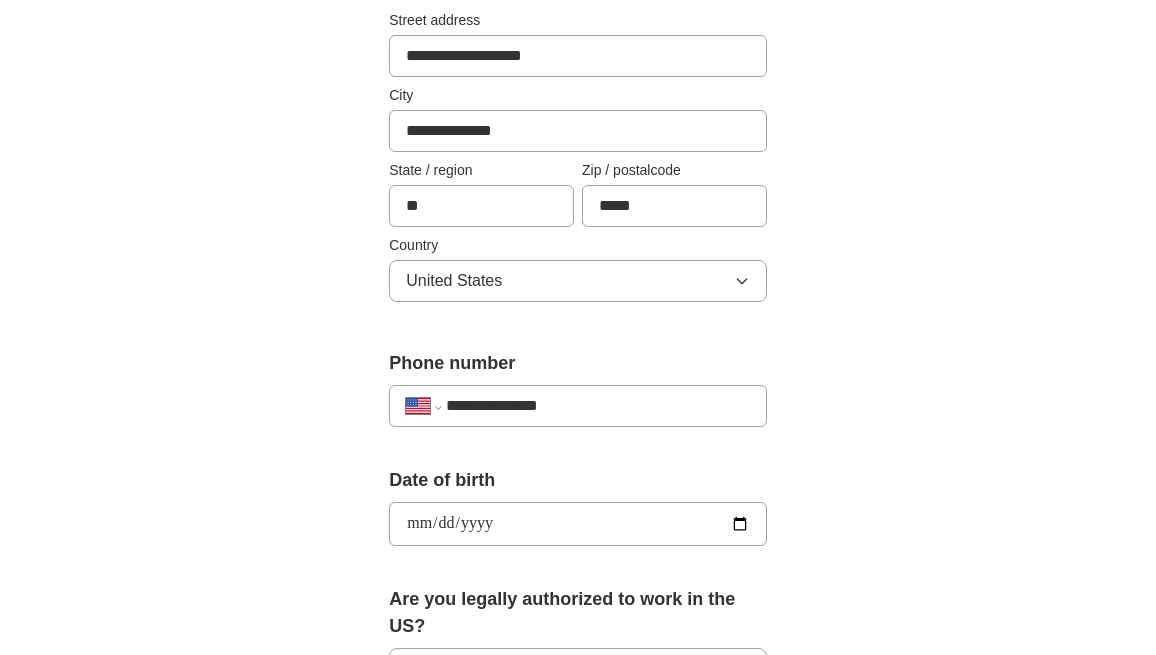 type on "**********" 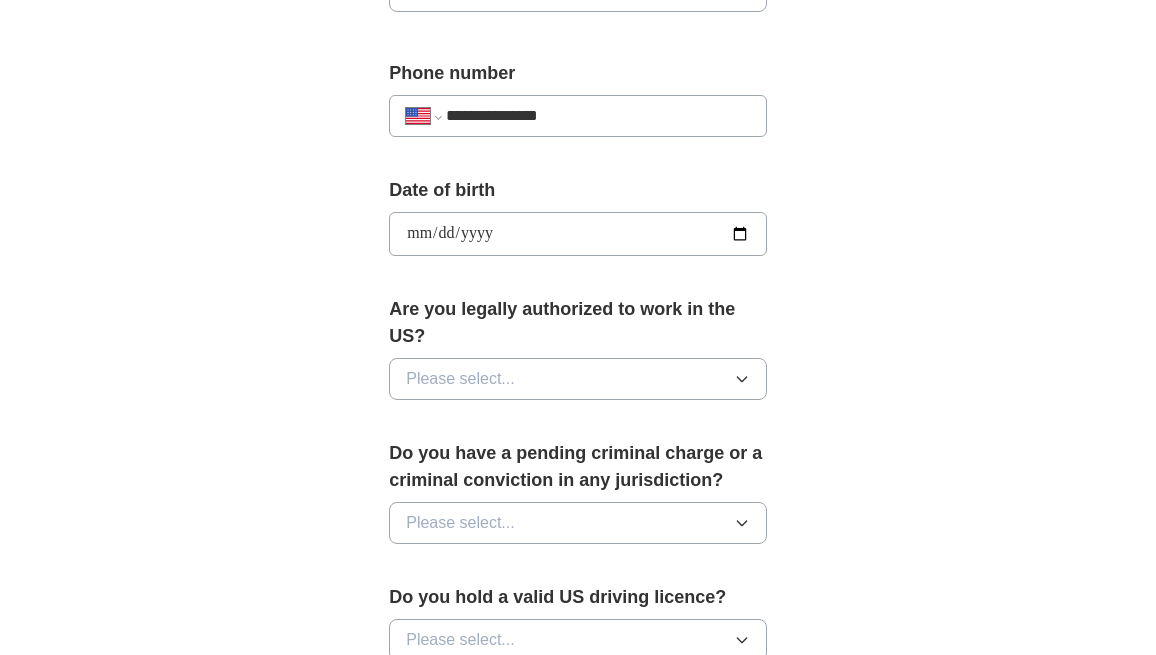 scroll, scrollTop: 799, scrollLeft: 0, axis: vertical 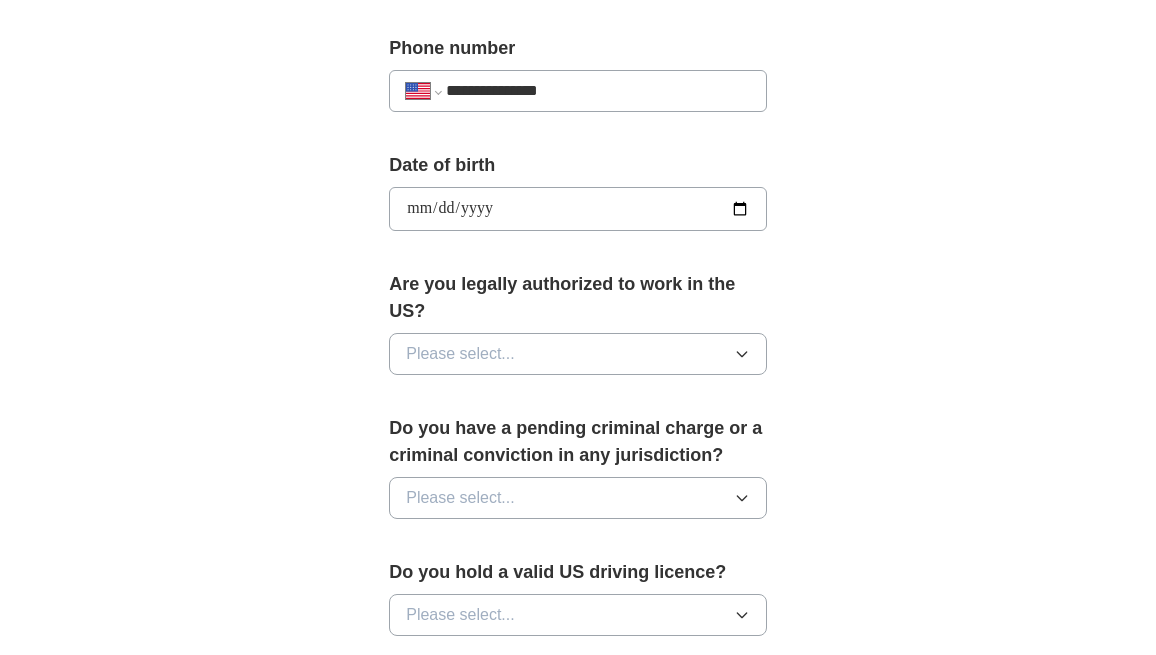click on "Please select..." at bounding box center [578, 354] 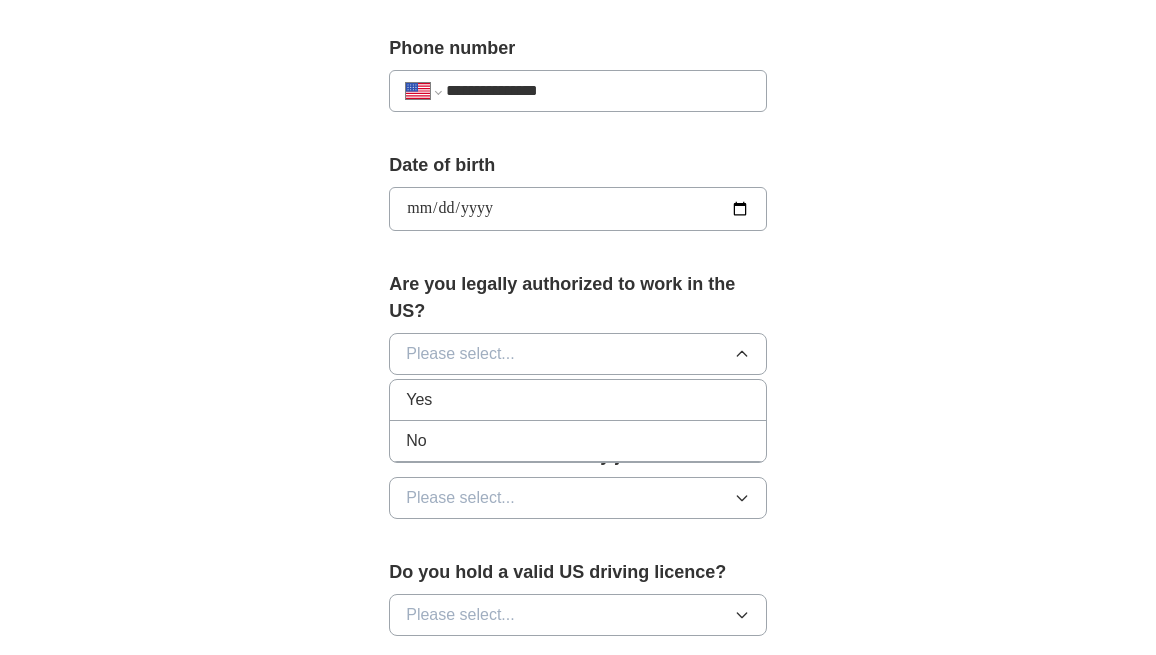 click on "Yes" at bounding box center [578, 400] 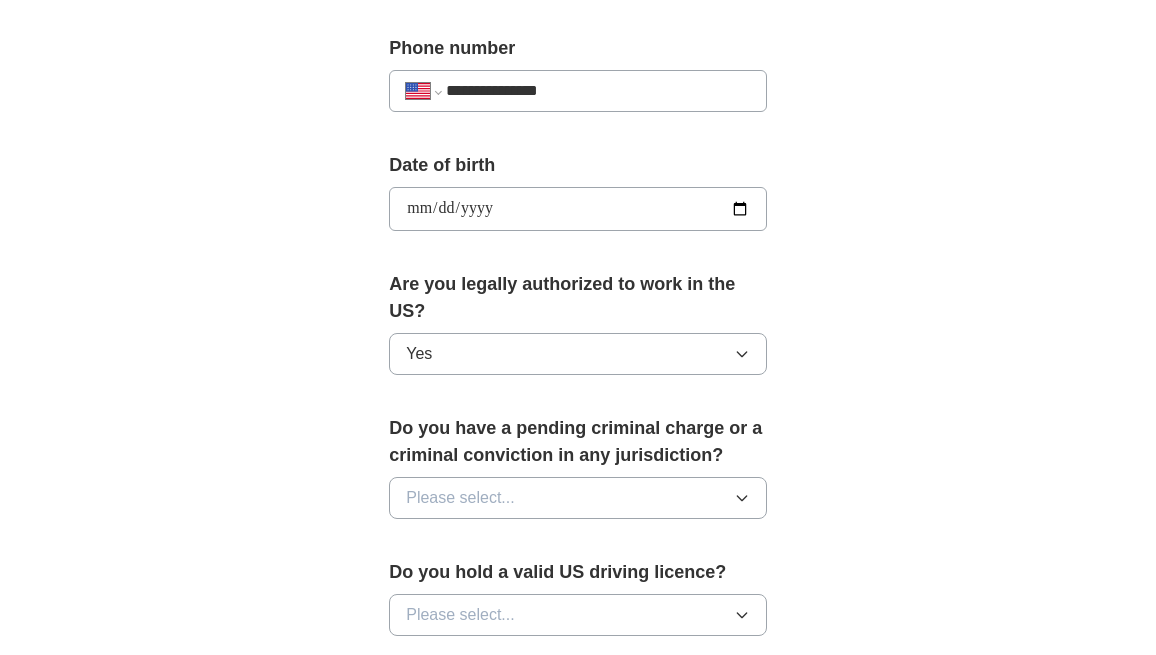 click on "Please select..." at bounding box center [578, 498] 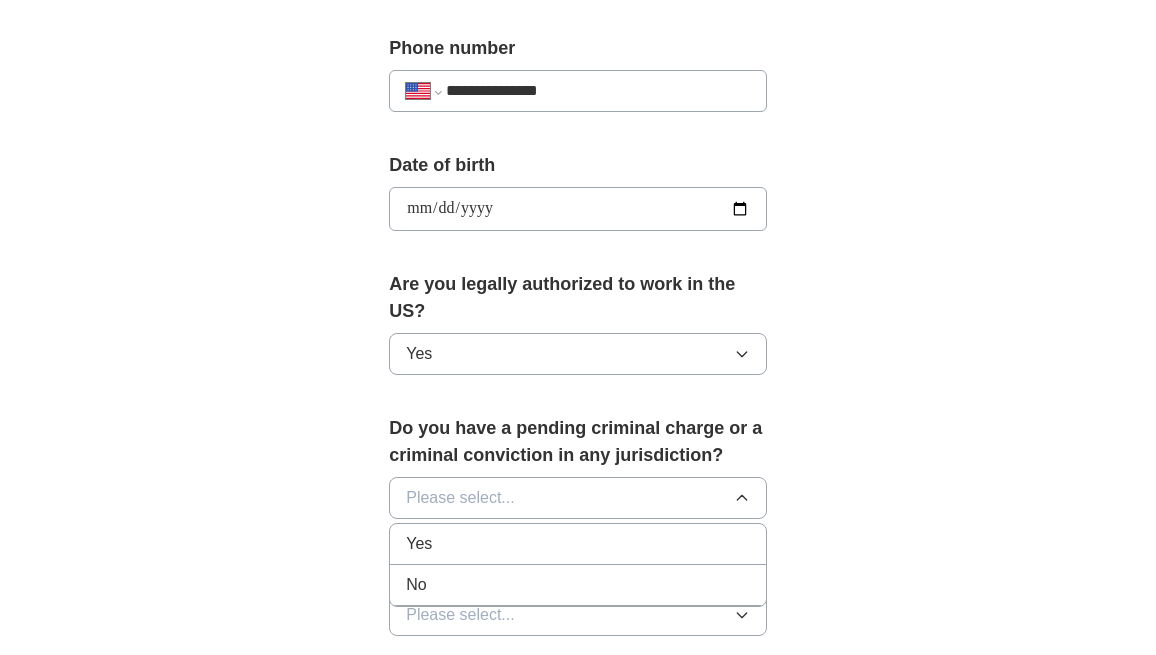 click on "No" at bounding box center (578, 585) 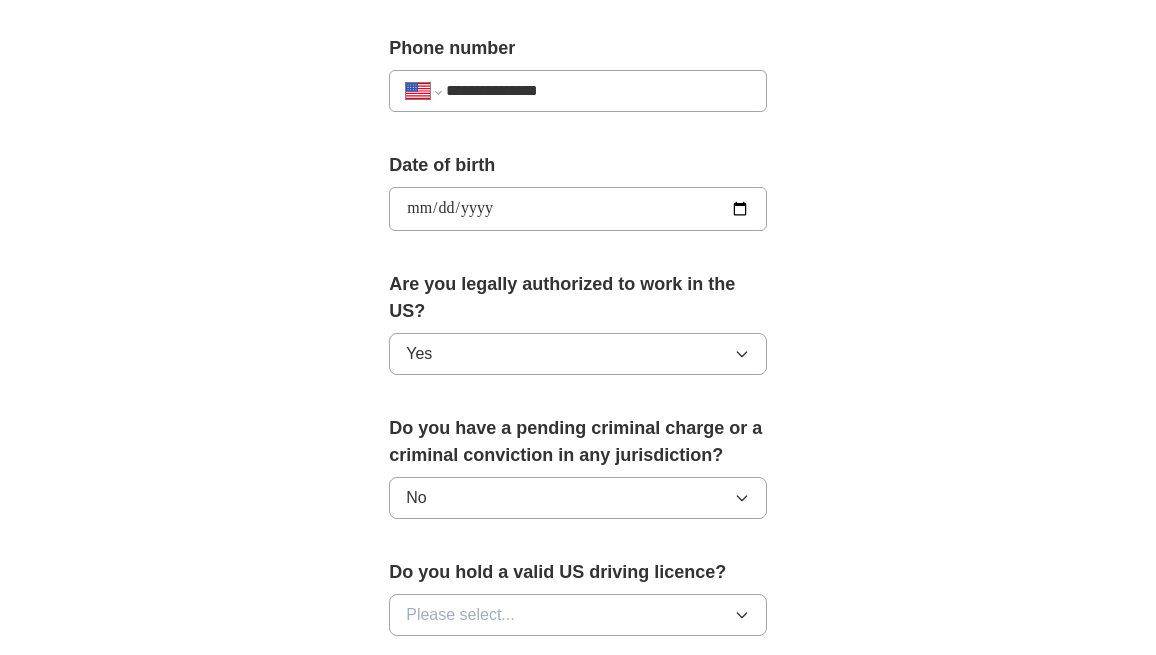 click on "**********" at bounding box center (578, 184) 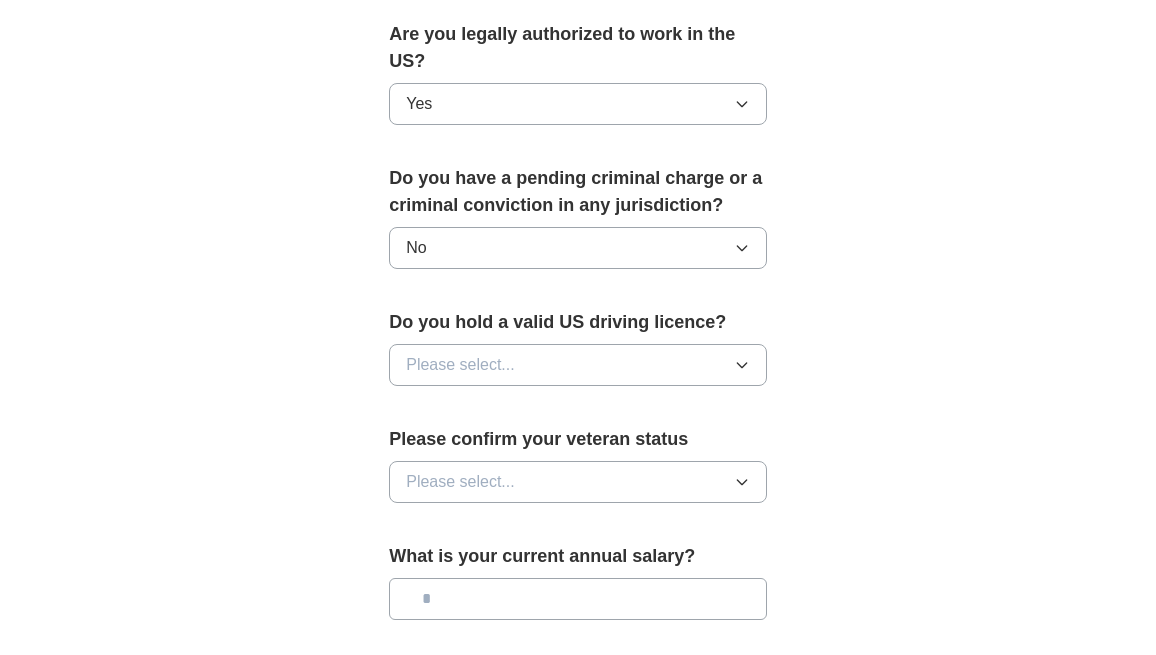 scroll, scrollTop: 1050, scrollLeft: 0, axis: vertical 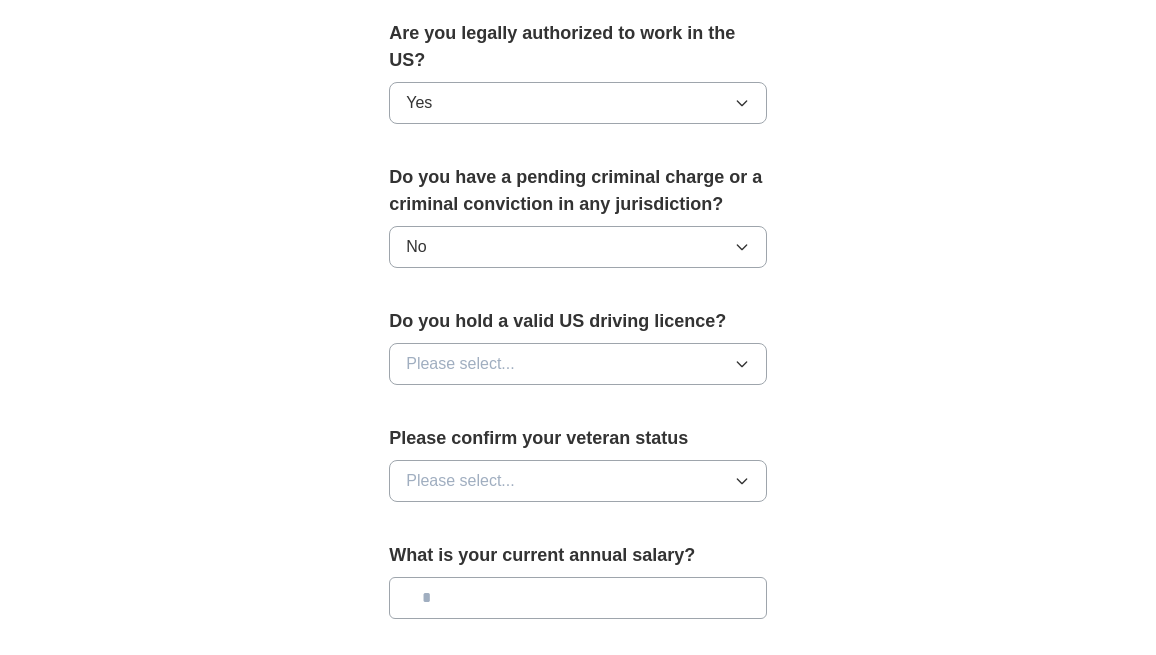 click on "Please select..." at bounding box center [578, 364] 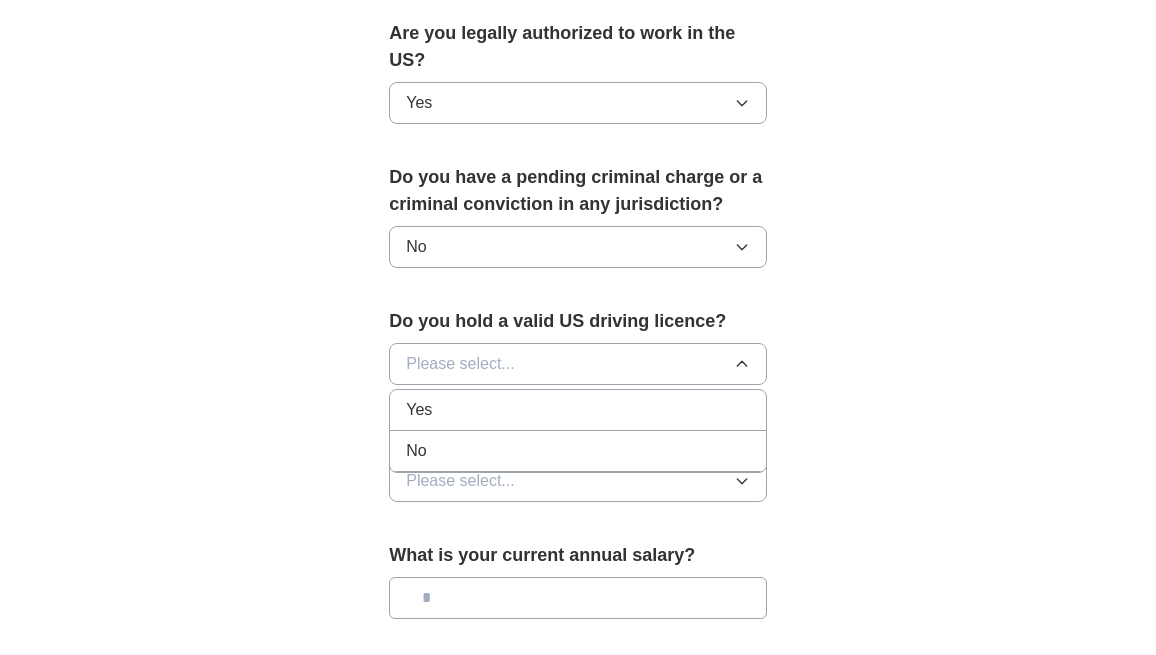 click on "Yes" at bounding box center [578, 410] 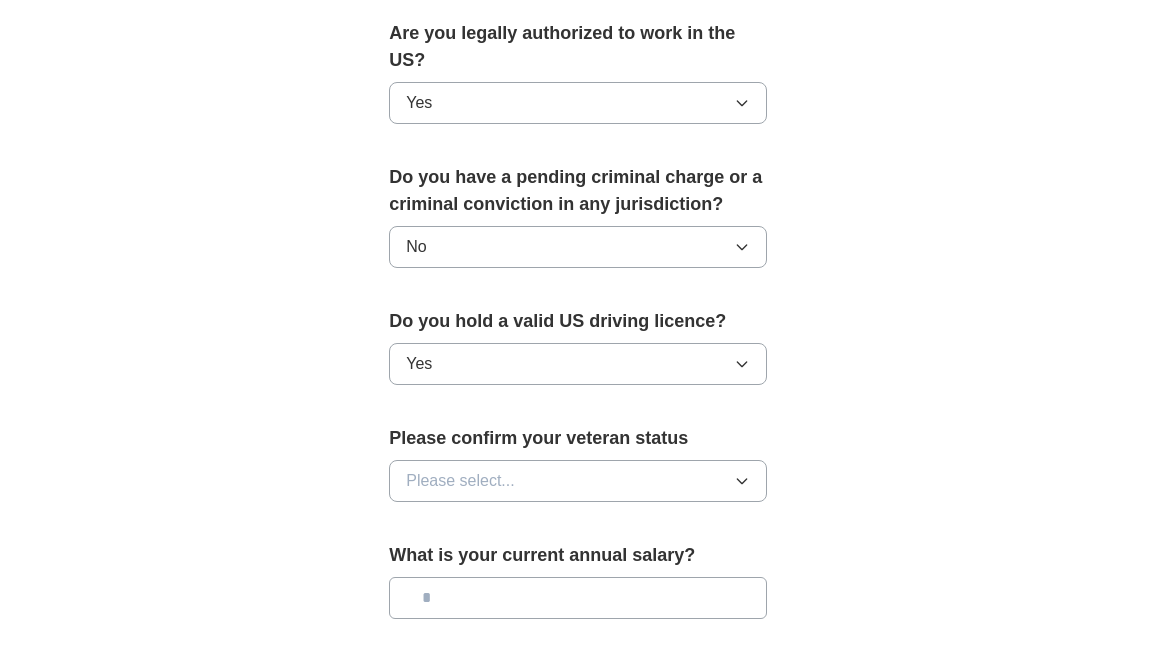 click on "Please select..." at bounding box center [578, 481] 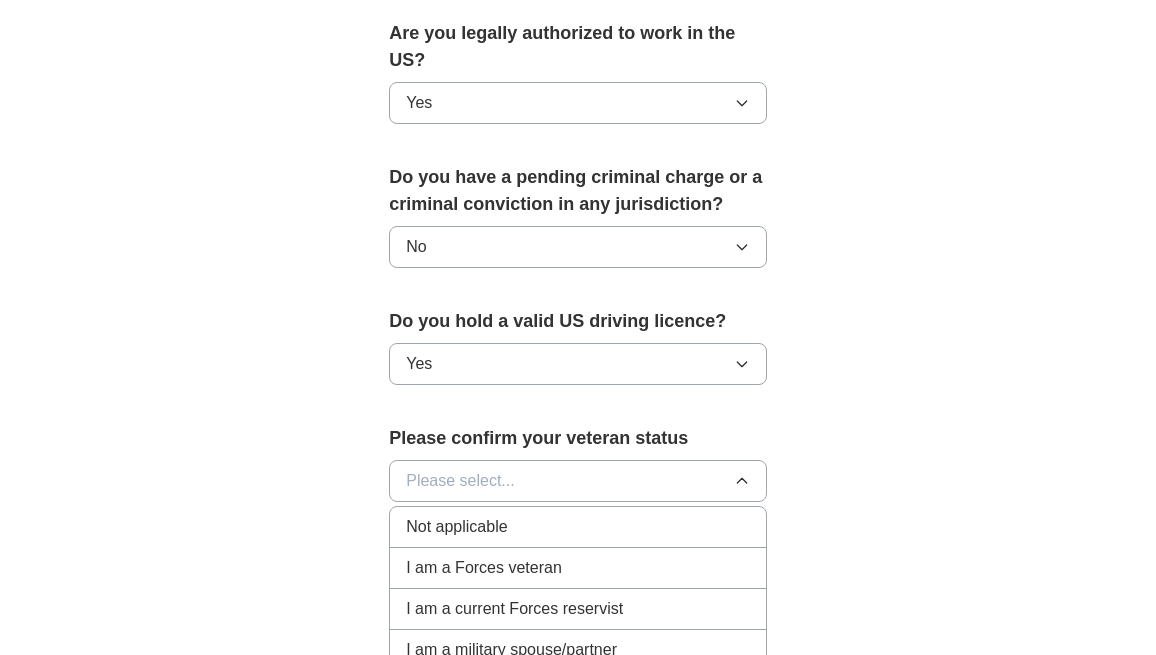 click on "Not applicable" at bounding box center [578, 527] 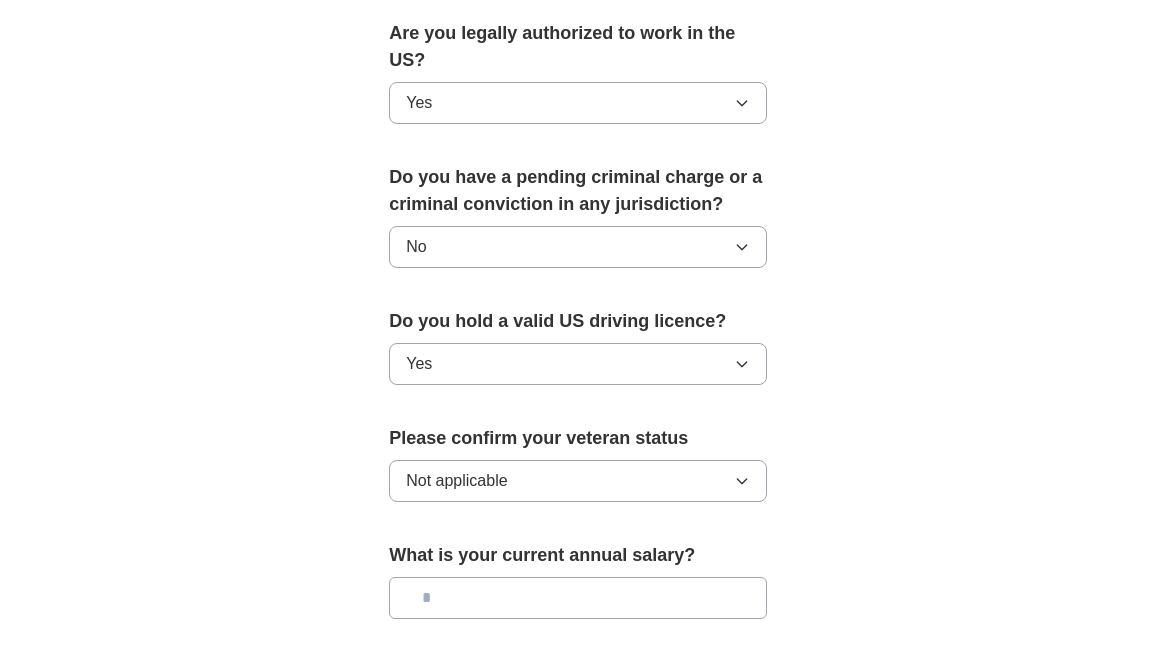 click on "**********" at bounding box center [578, -67] 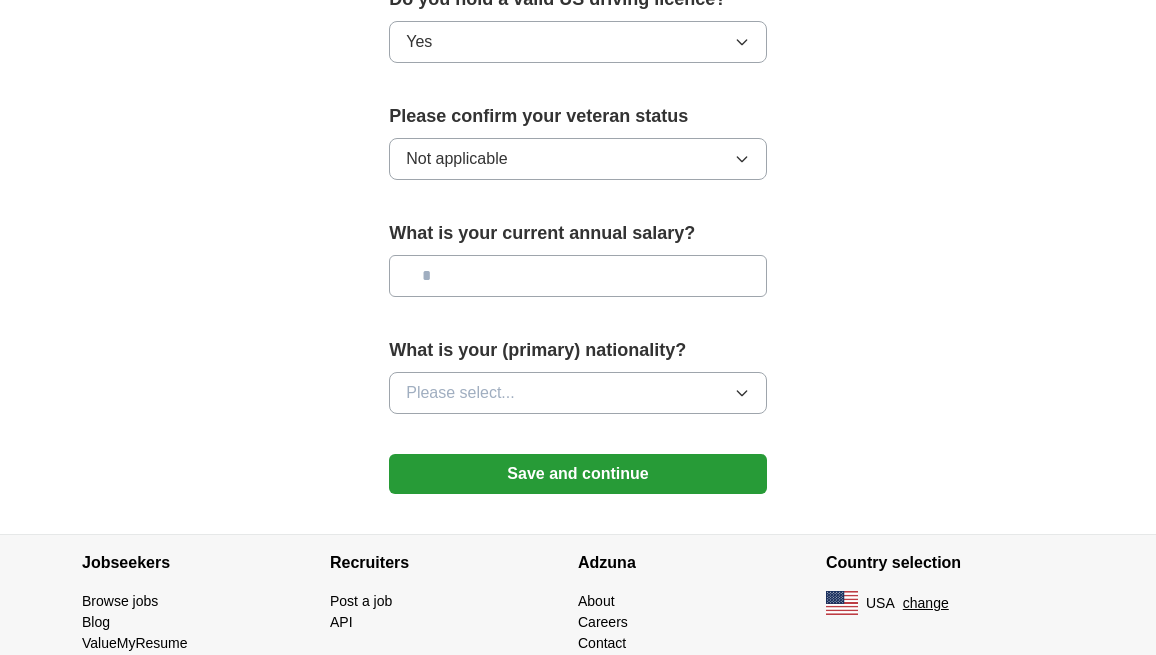 scroll, scrollTop: 1379, scrollLeft: 0, axis: vertical 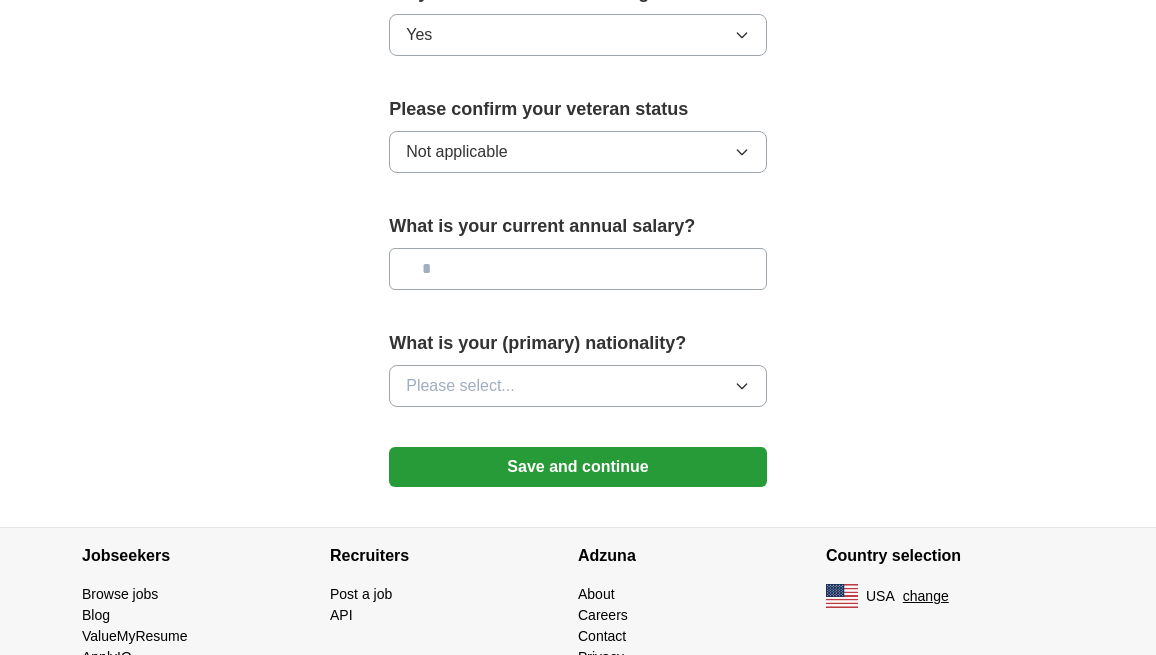 click at bounding box center (578, 269) 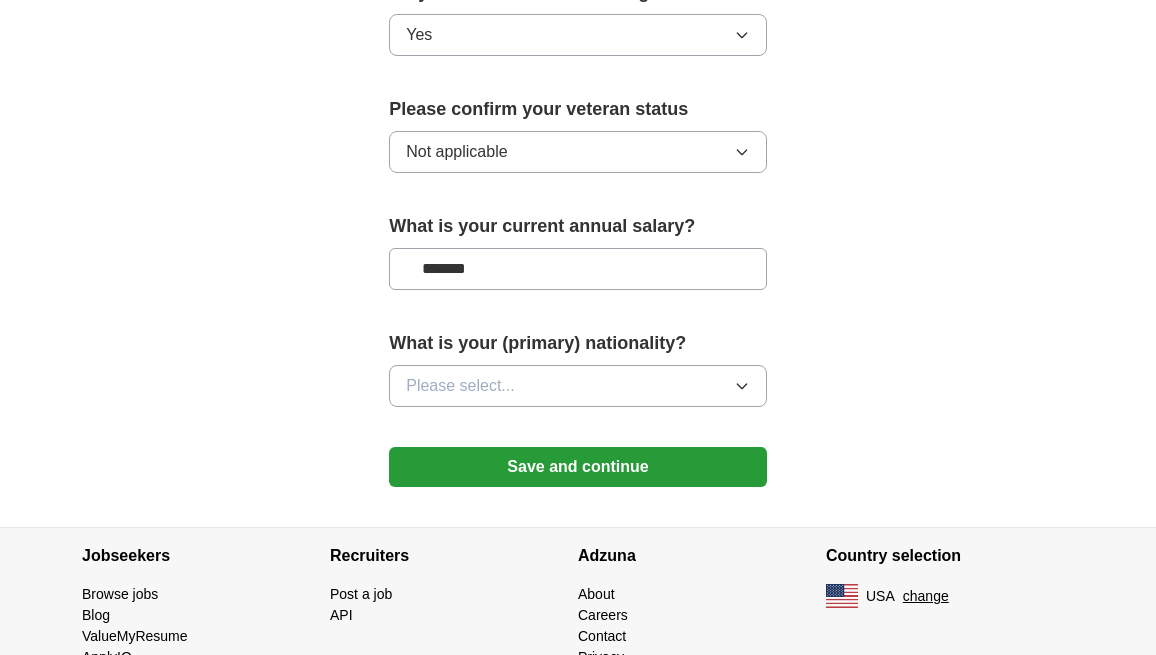 type on "*******" 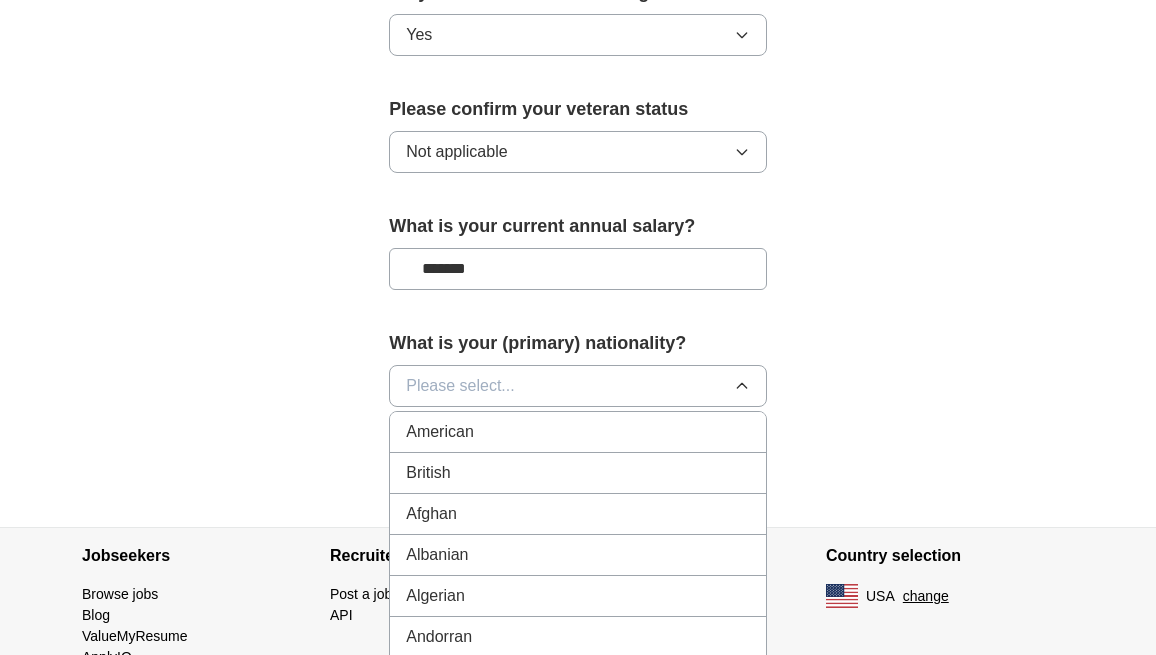 click on "American" at bounding box center (578, 432) 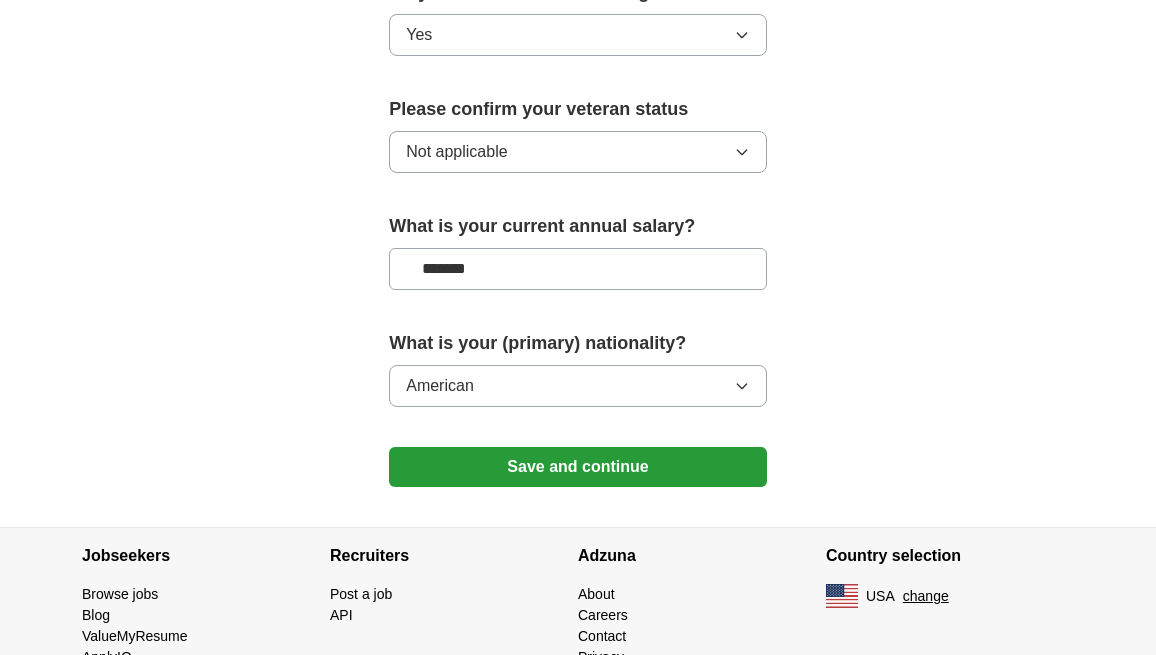 click on "Save and continue" at bounding box center (578, 467) 